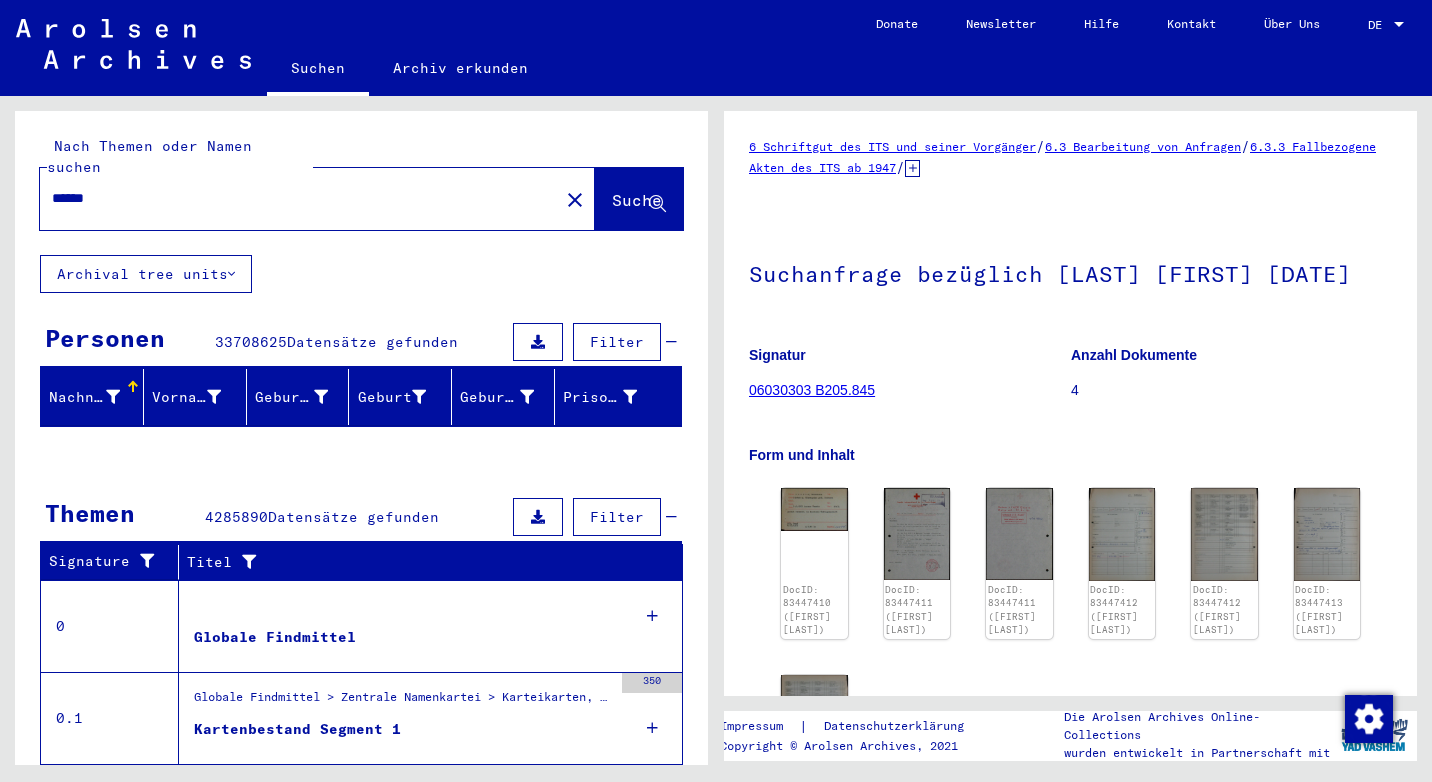 scroll, scrollTop: 0, scrollLeft: 0, axis: both 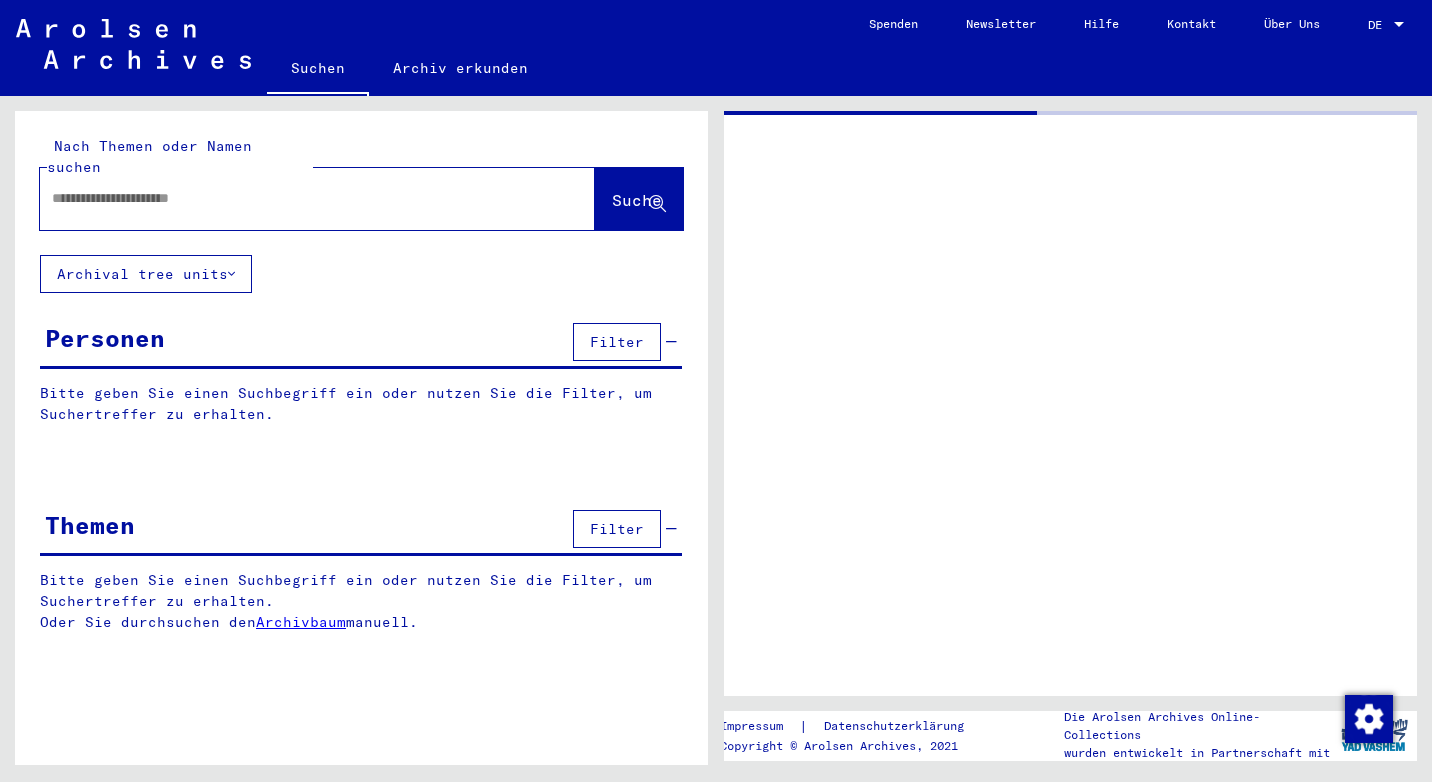 type on "******" 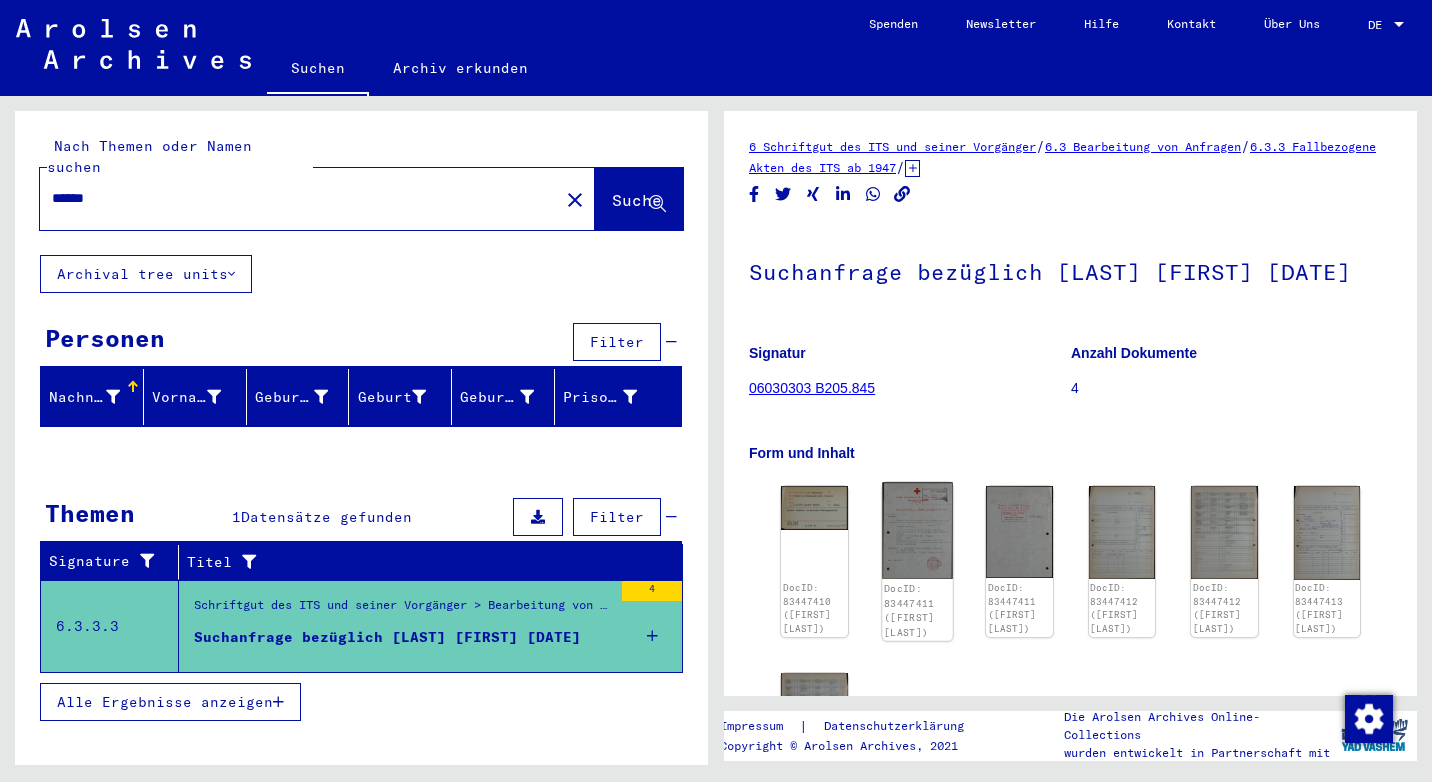 click 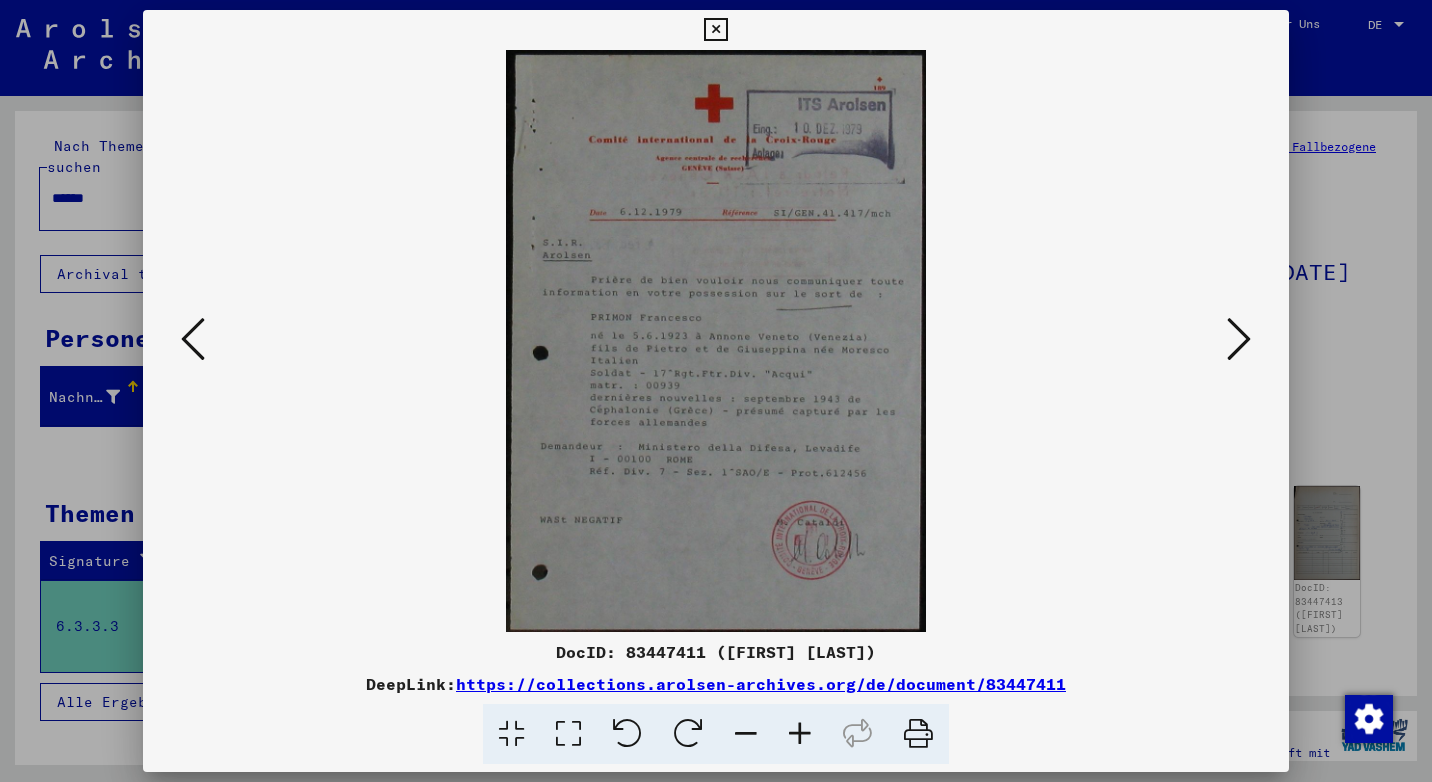 click at bounding box center [1239, 339] 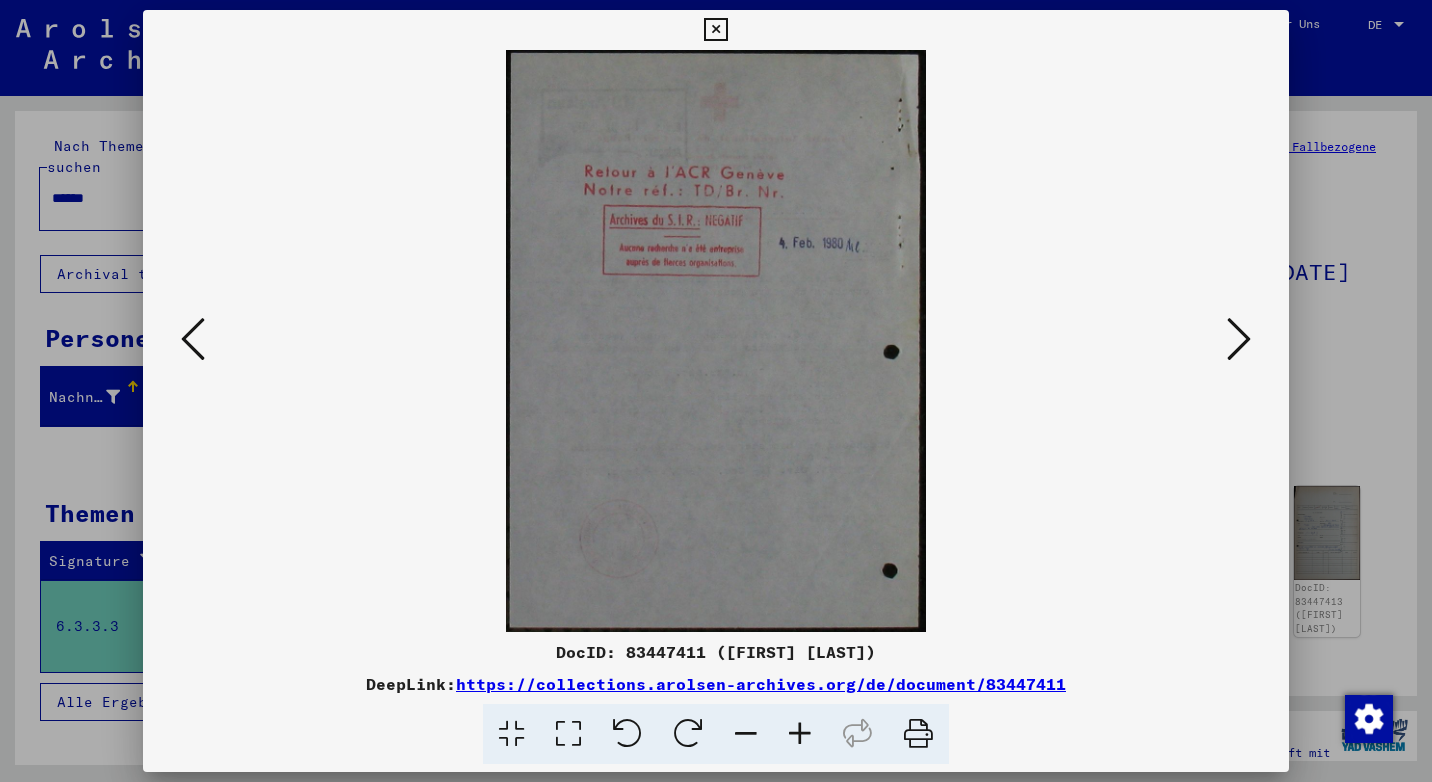 drag, startPoint x: 718, startPoint y: 21, endPoint x: 705, endPoint y: 163, distance: 142.59383 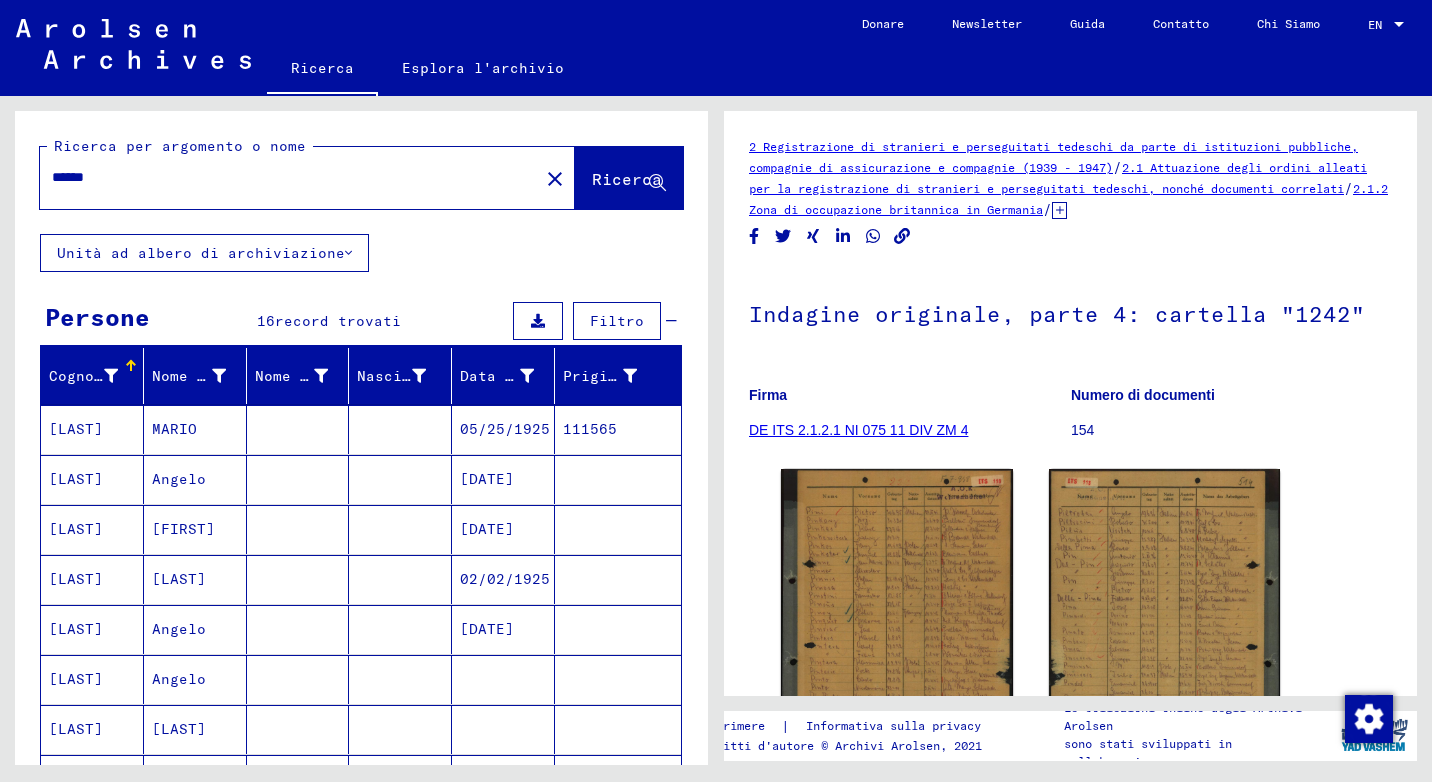 scroll, scrollTop: 0, scrollLeft: 0, axis: both 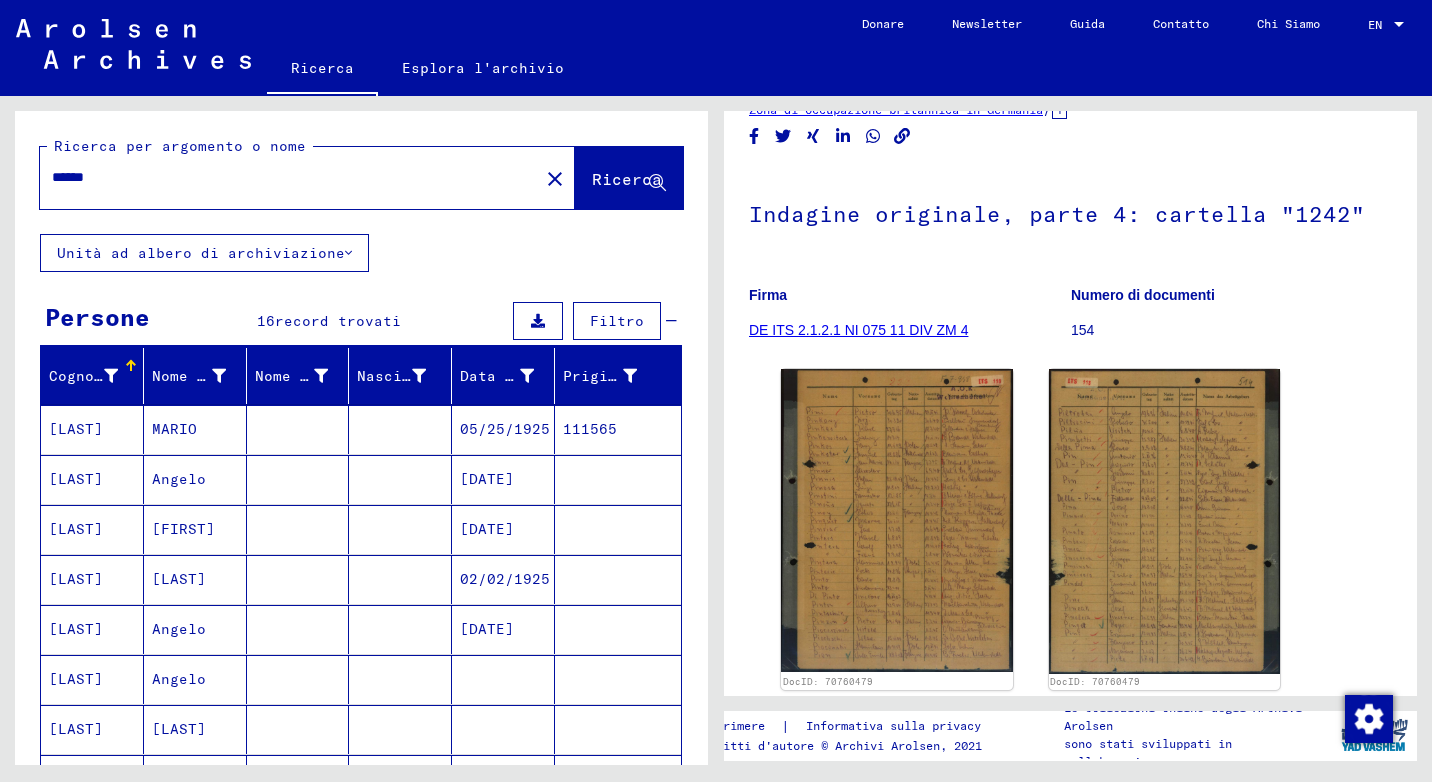 drag, startPoint x: 117, startPoint y: 181, endPoint x: -4, endPoint y: 180, distance: 121.004135 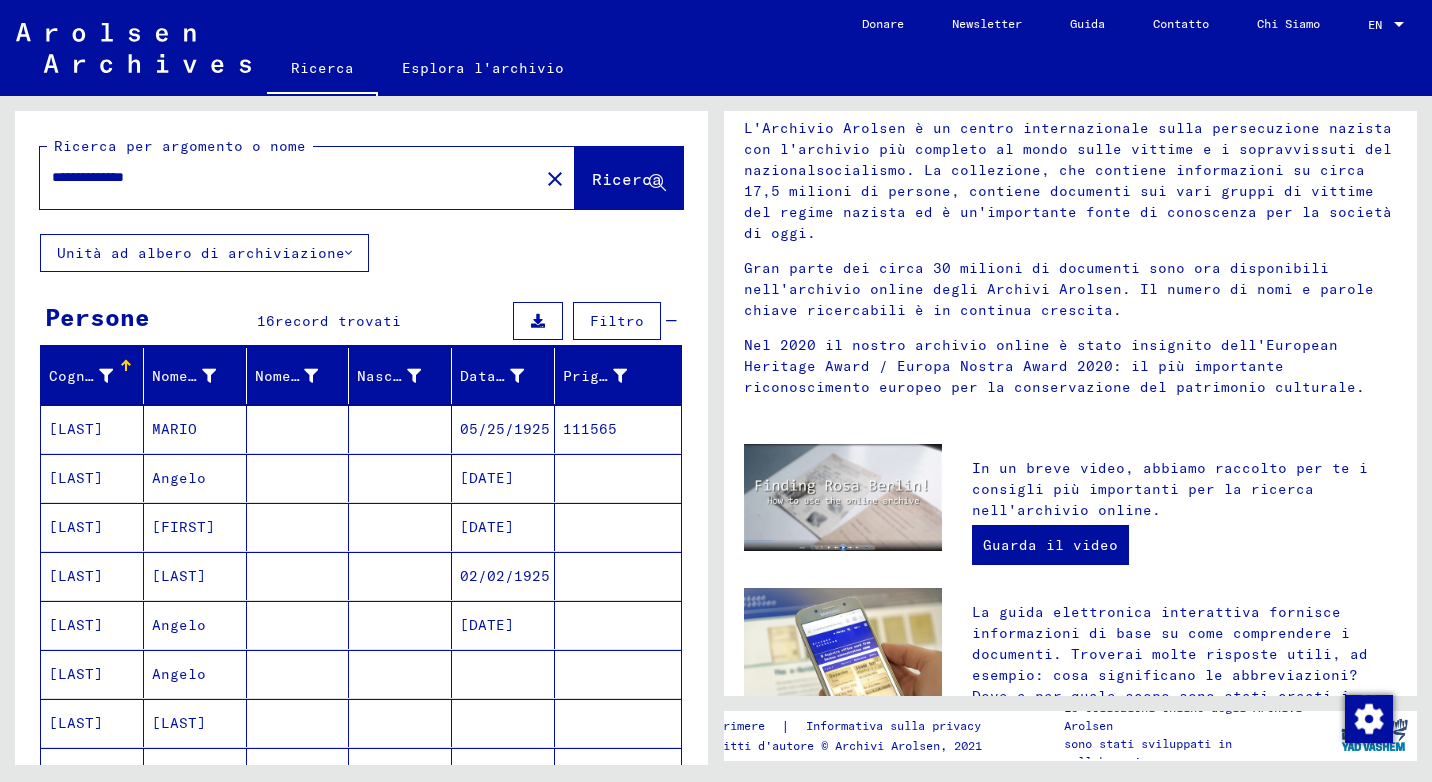 scroll, scrollTop: 0, scrollLeft: 0, axis: both 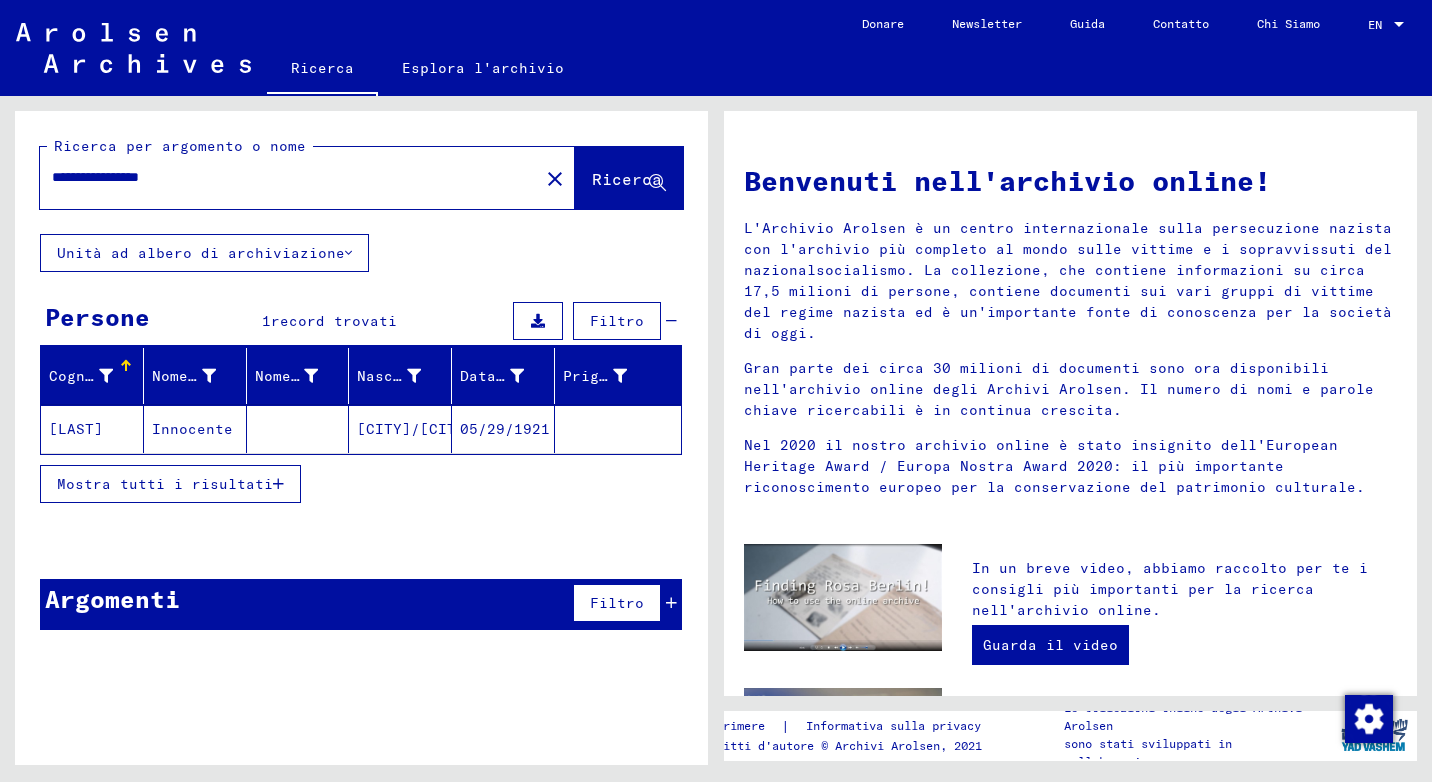 click on "[LAST]" 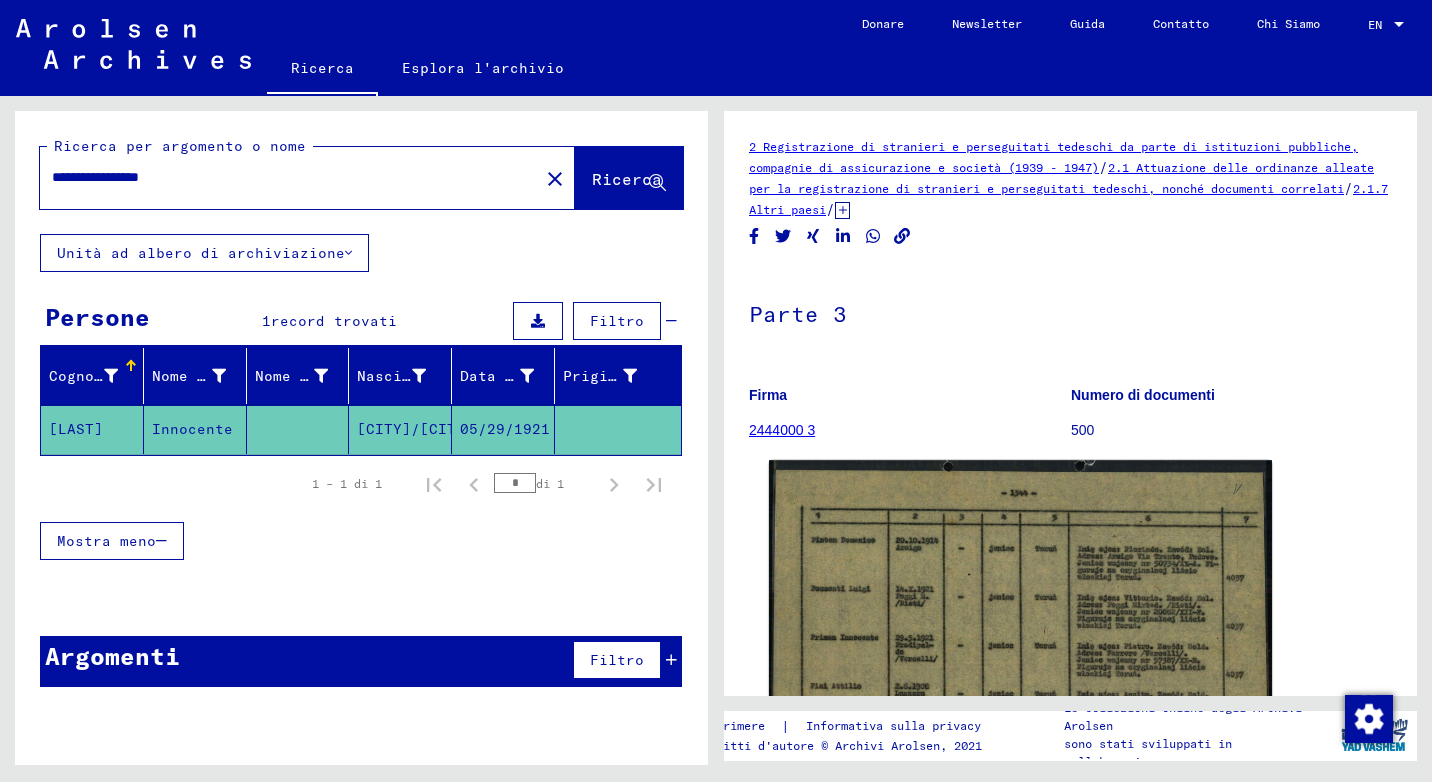 scroll, scrollTop: 0, scrollLeft: 0, axis: both 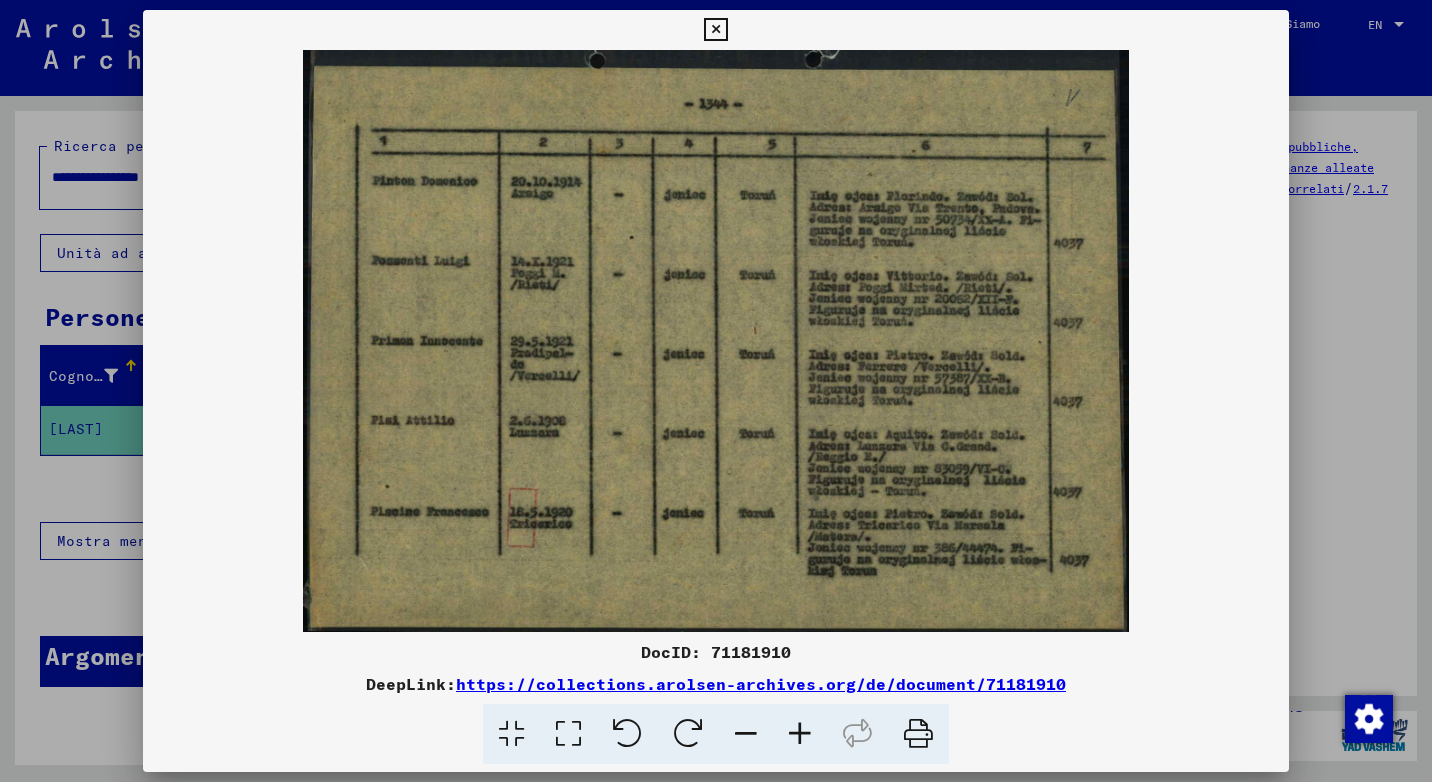 click at bounding box center (800, 734) 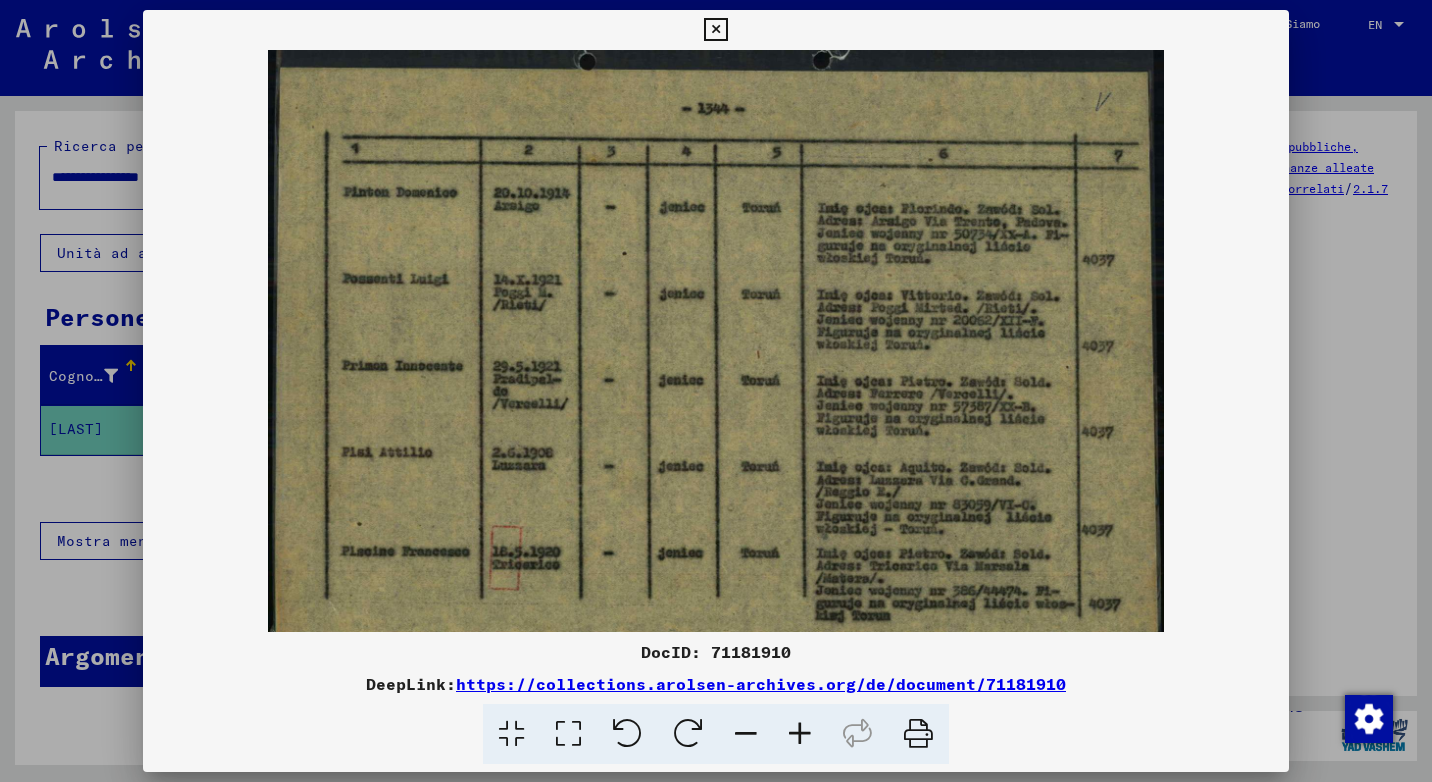 click at bounding box center (800, 734) 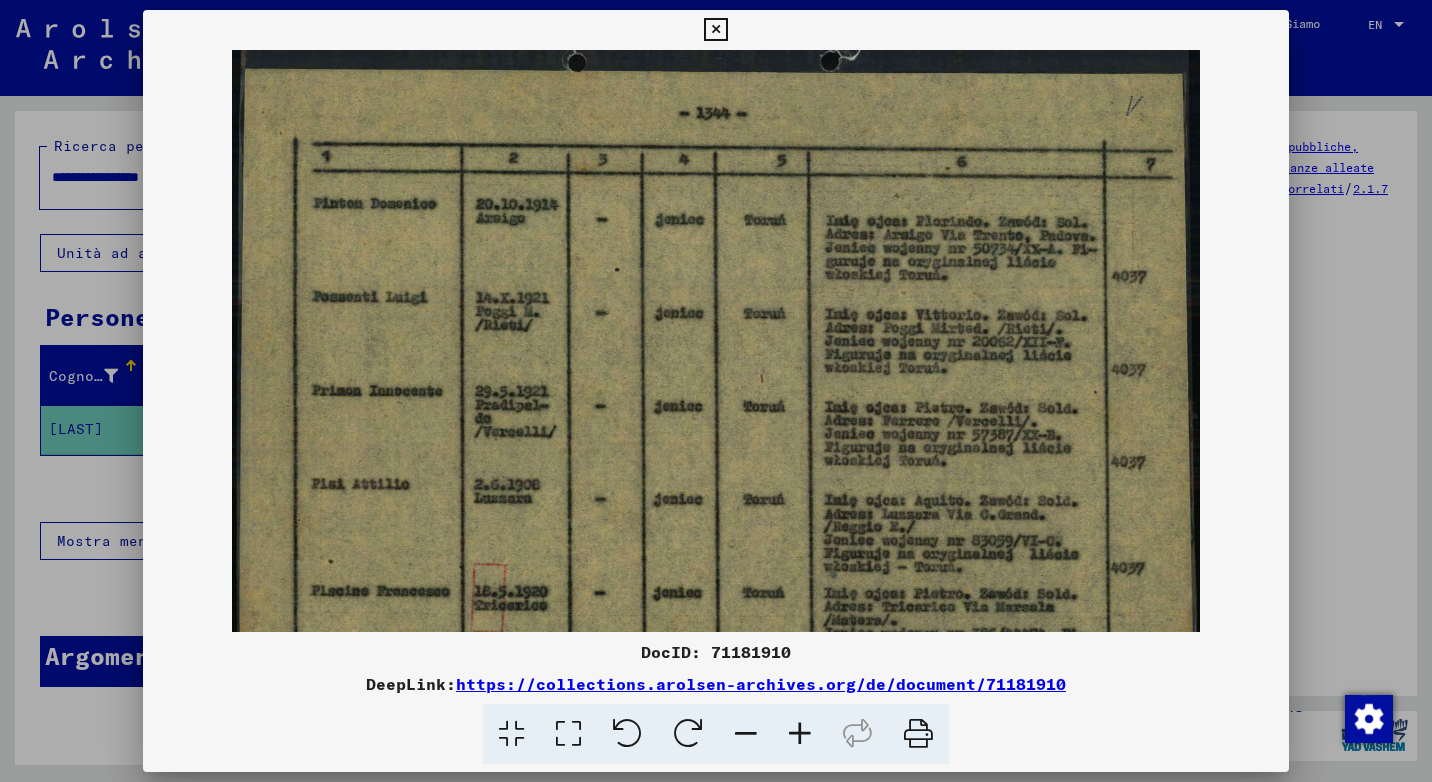 click at bounding box center [800, 734] 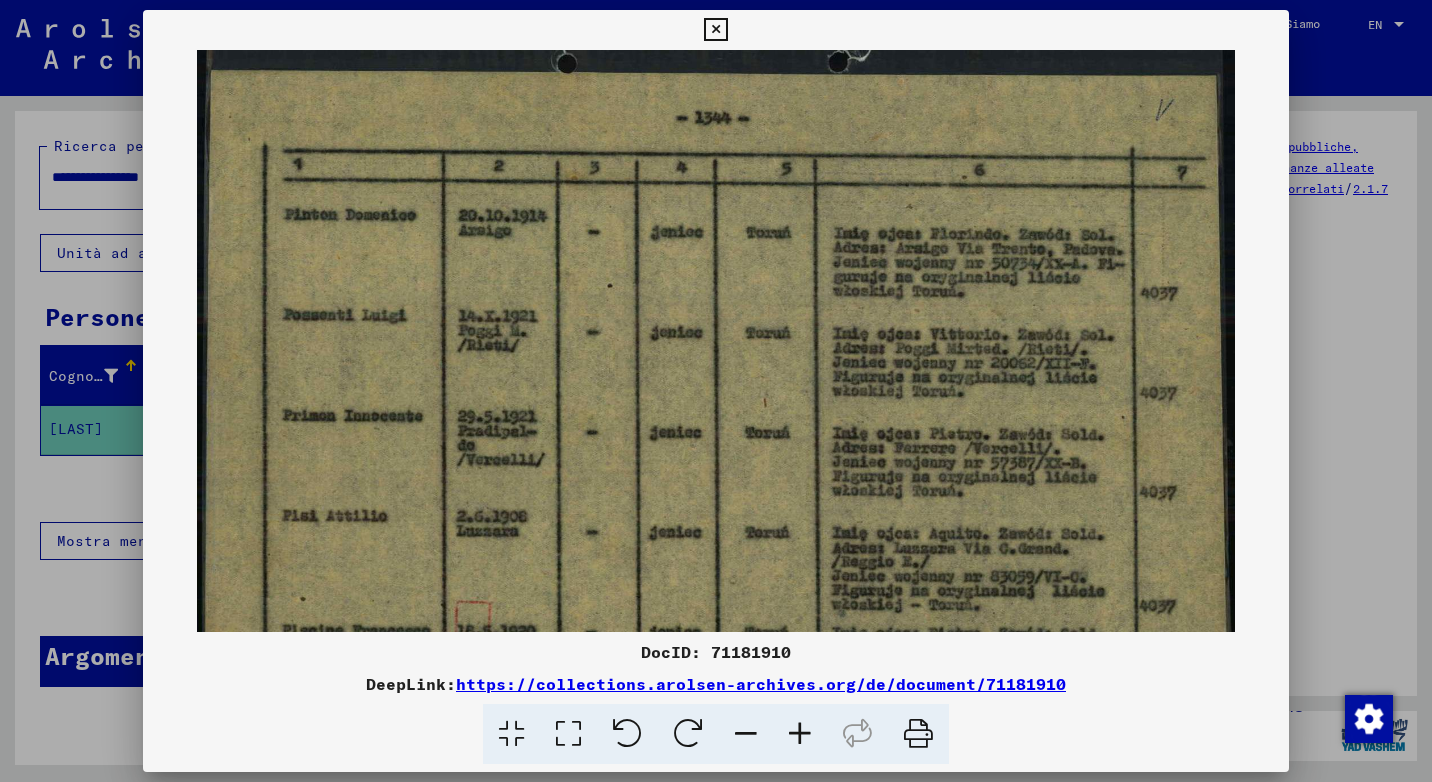 click at bounding box center [800, 734] 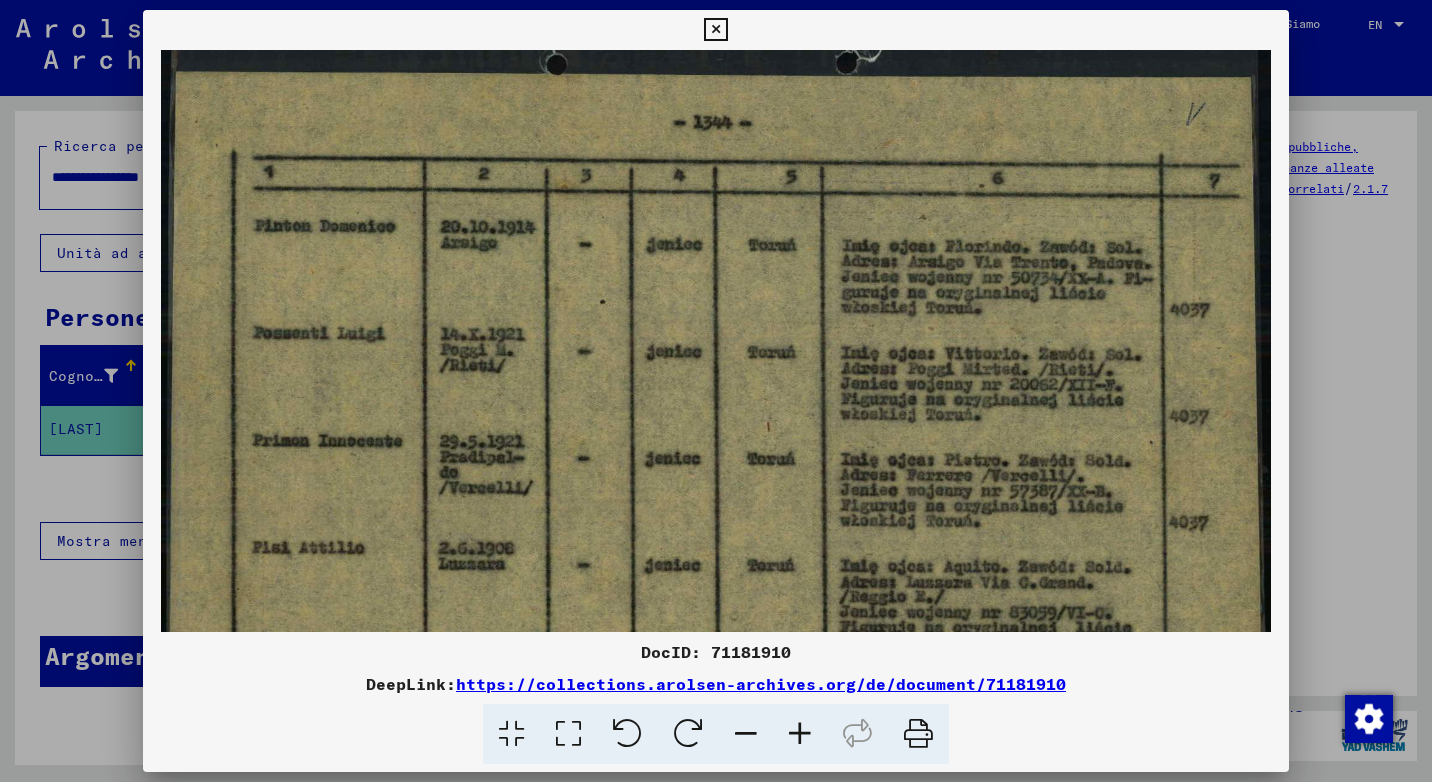 click at bounding box center (800, 734) 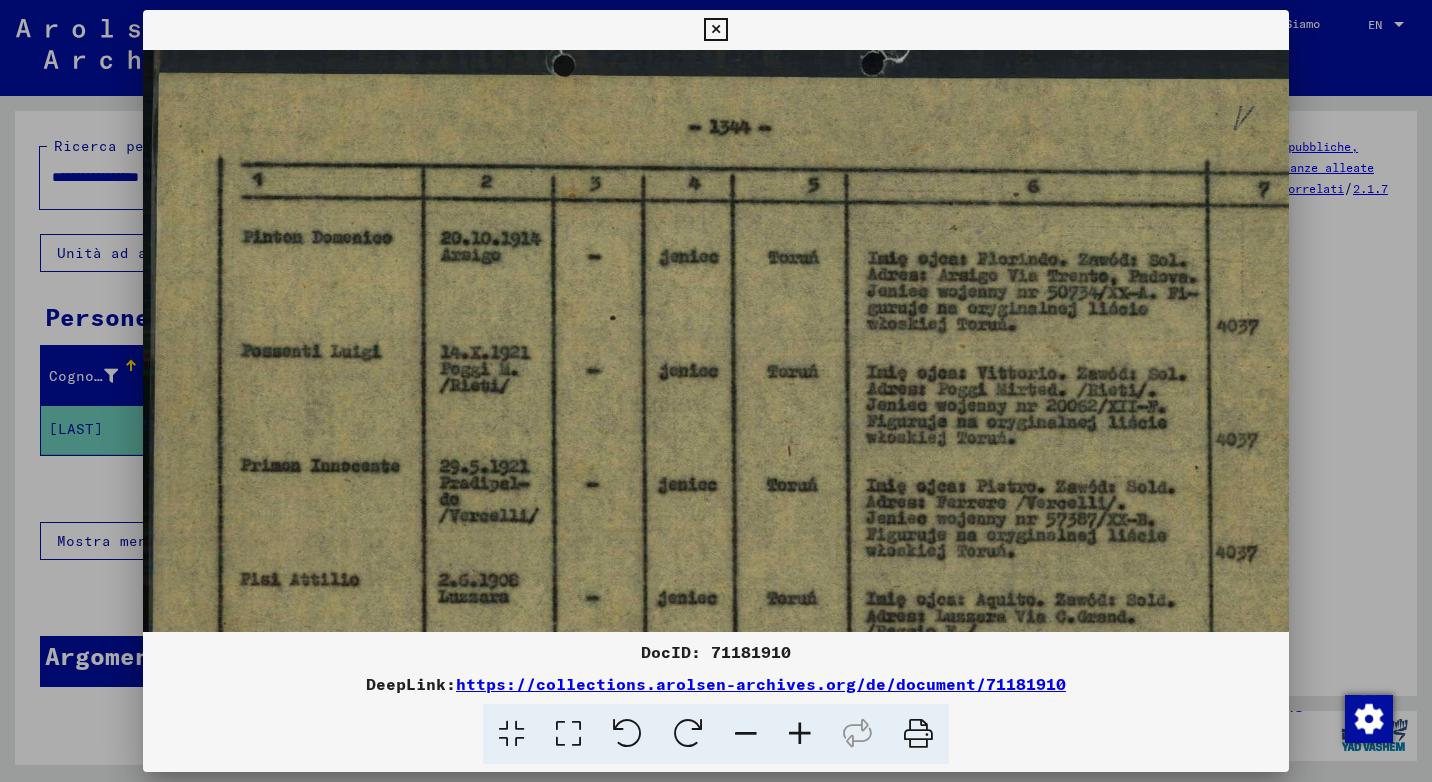 click at bounding box center [715, 30] 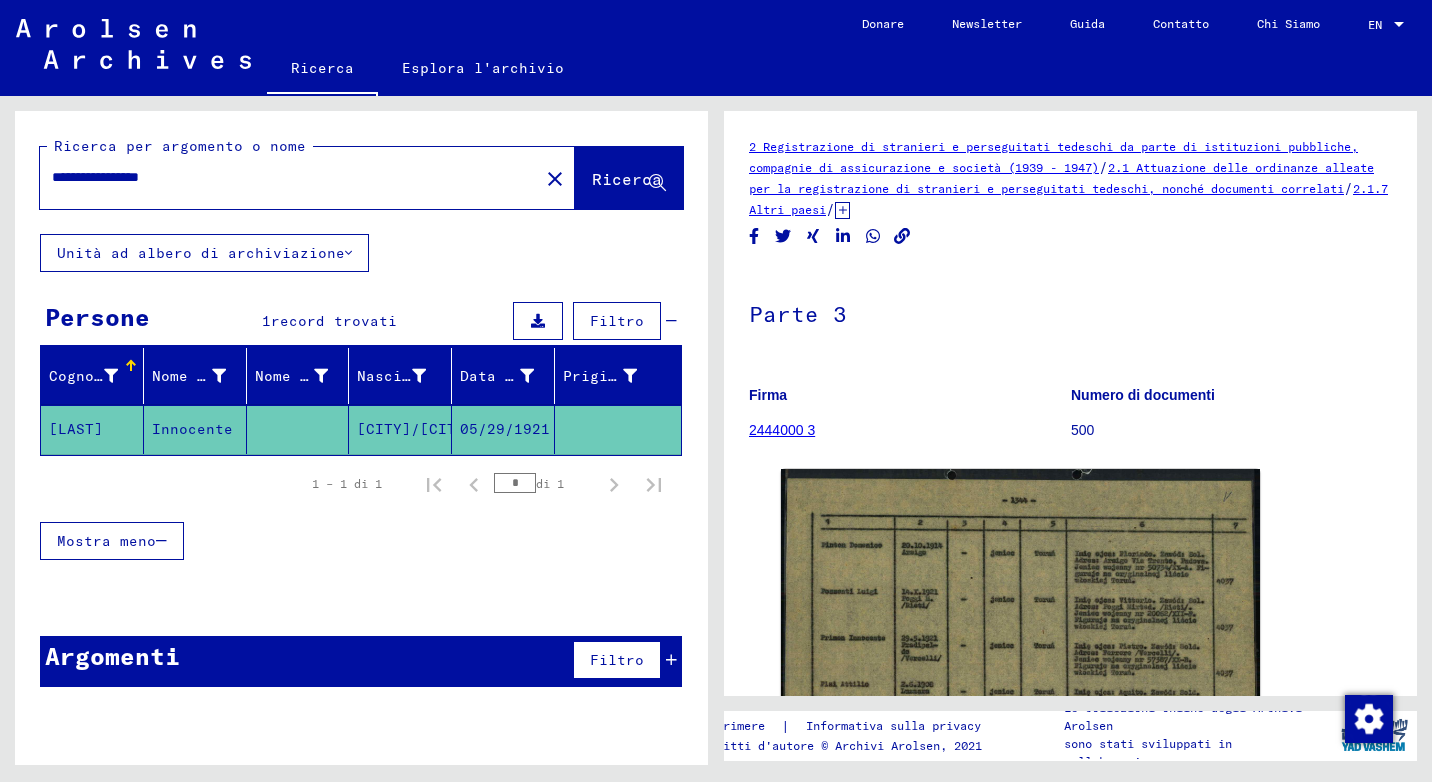 drag, startPoint x: 139, startPoint y: 181, endPoint x: 512, endPoint y: 195, distance: 373.26263 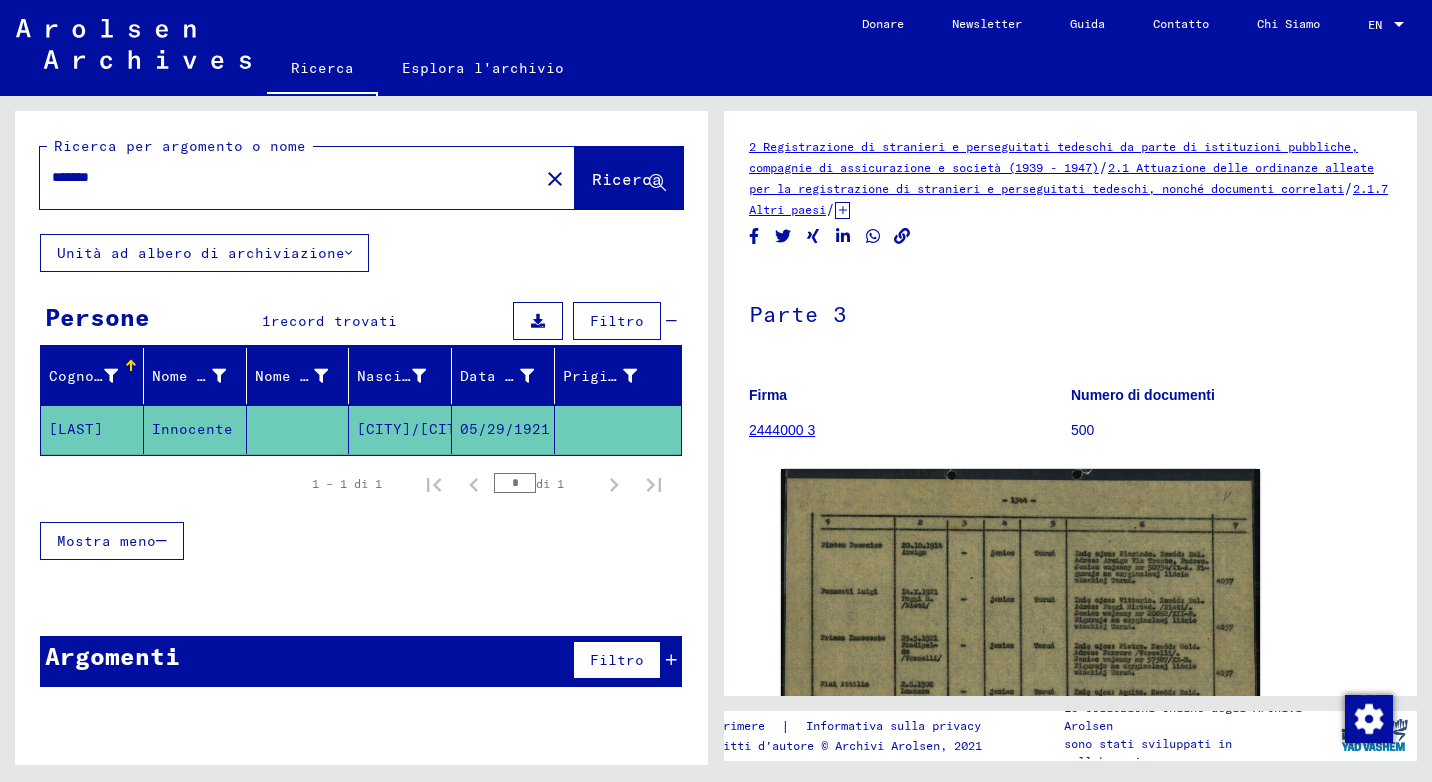 type on "******" 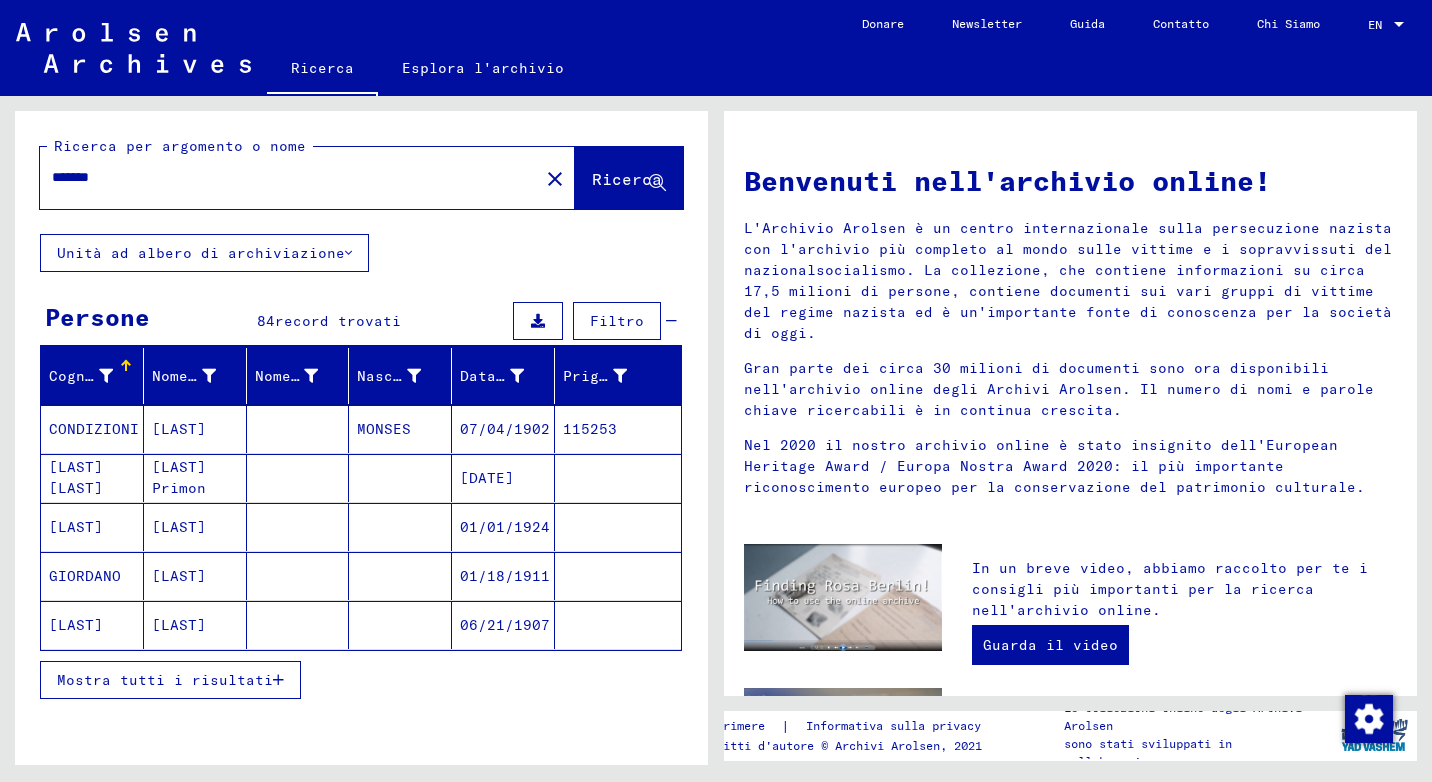 click on "Mostra tutti i risultati" at bounding box center [165, 680] 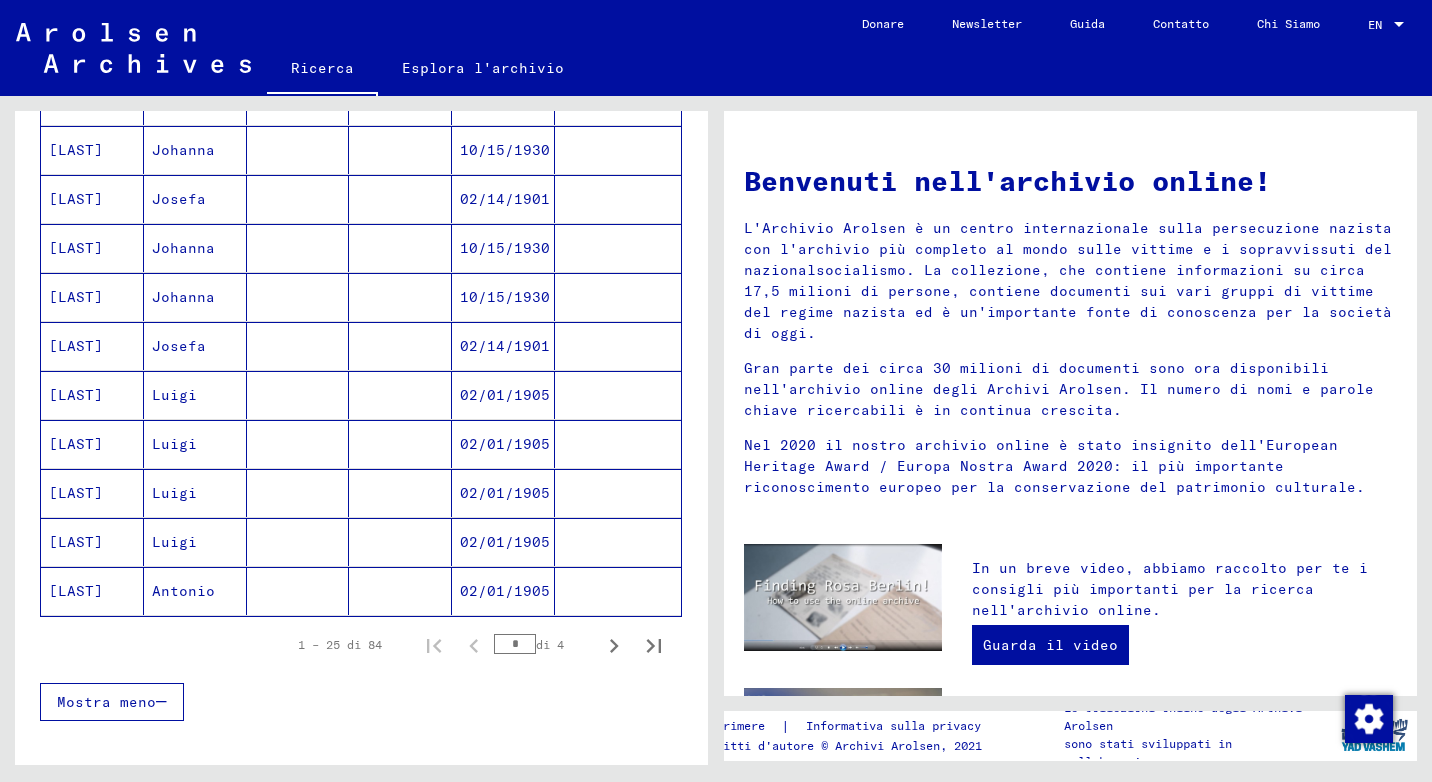 scroll, scrollTop: 1100, scrollLeft: 0, axis: vertical 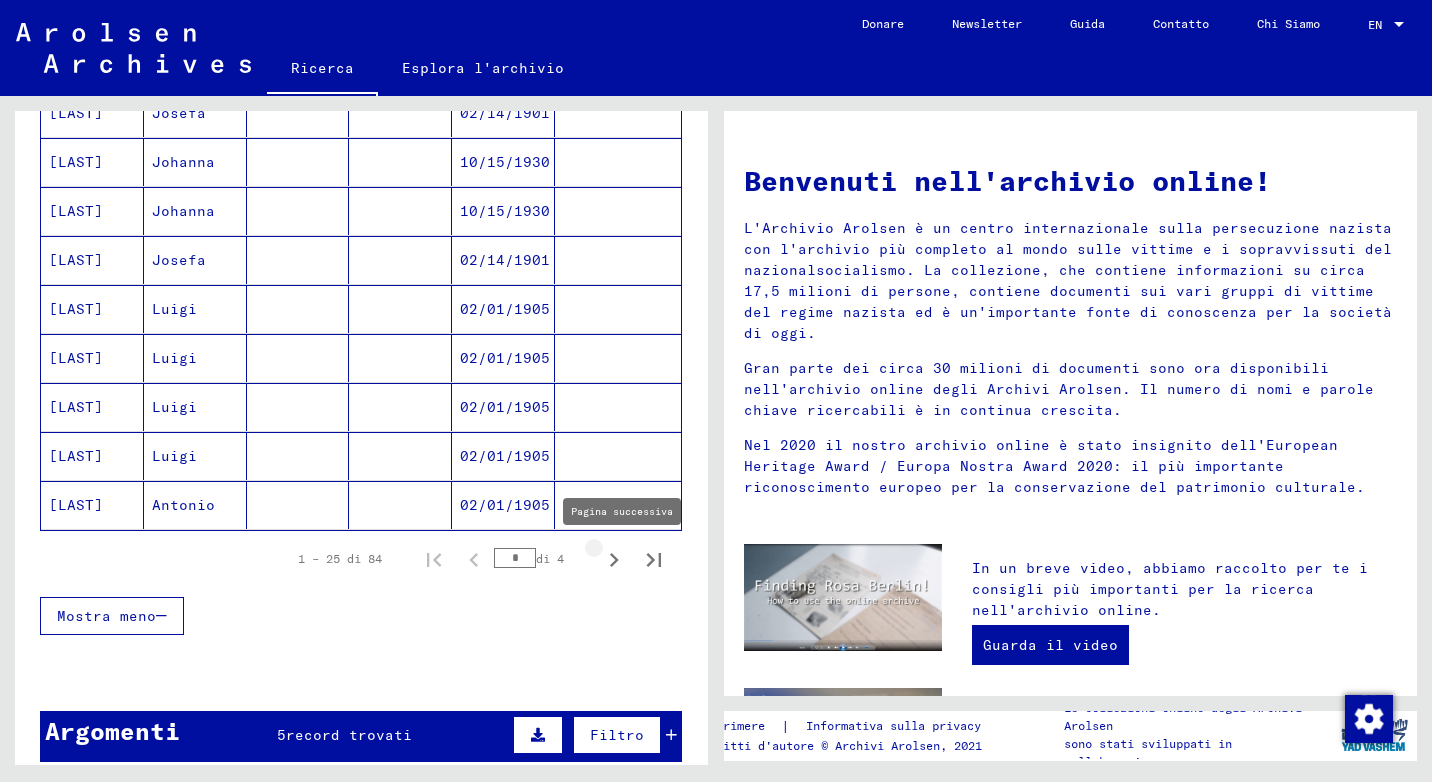 click 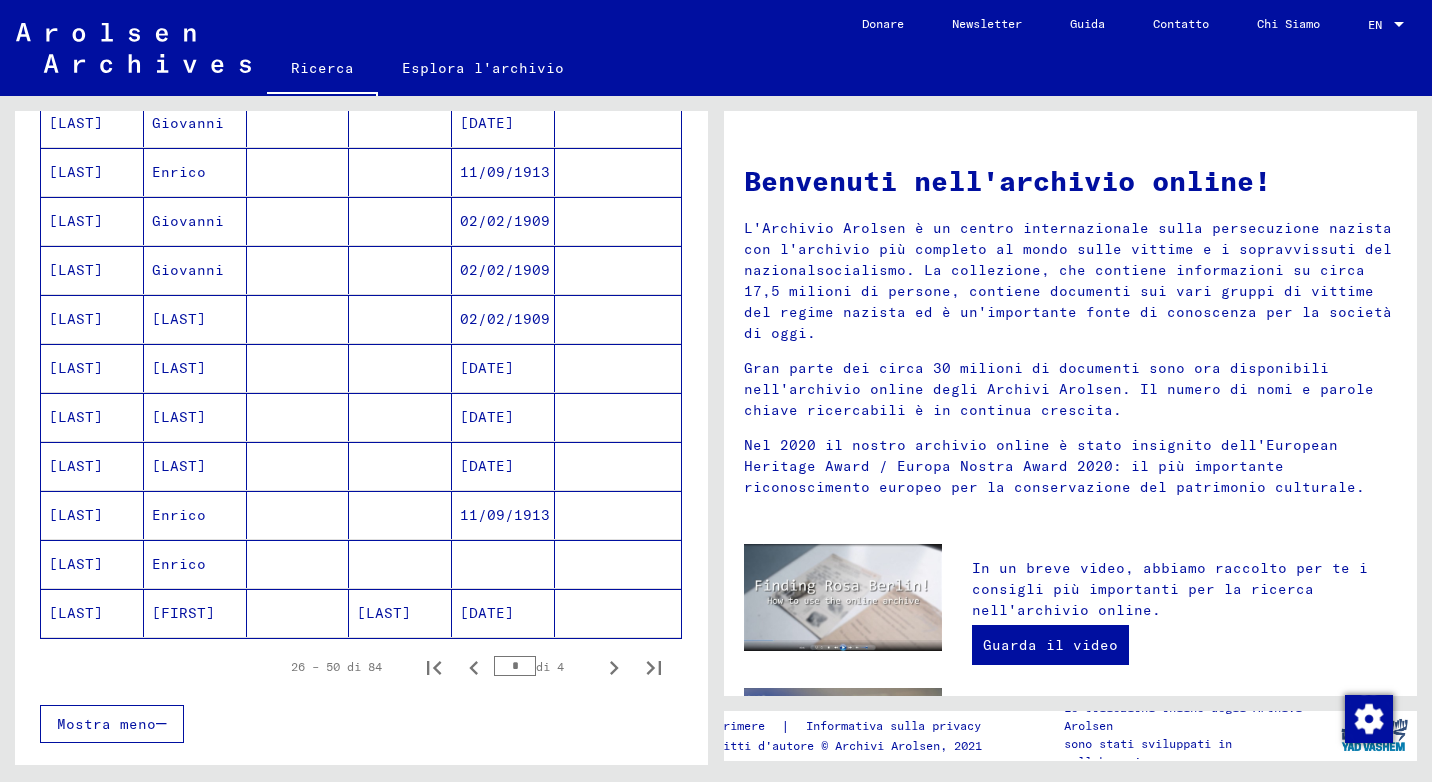 scroll, scrollTop: 1300, scrollLeft: 0, axis: vertical 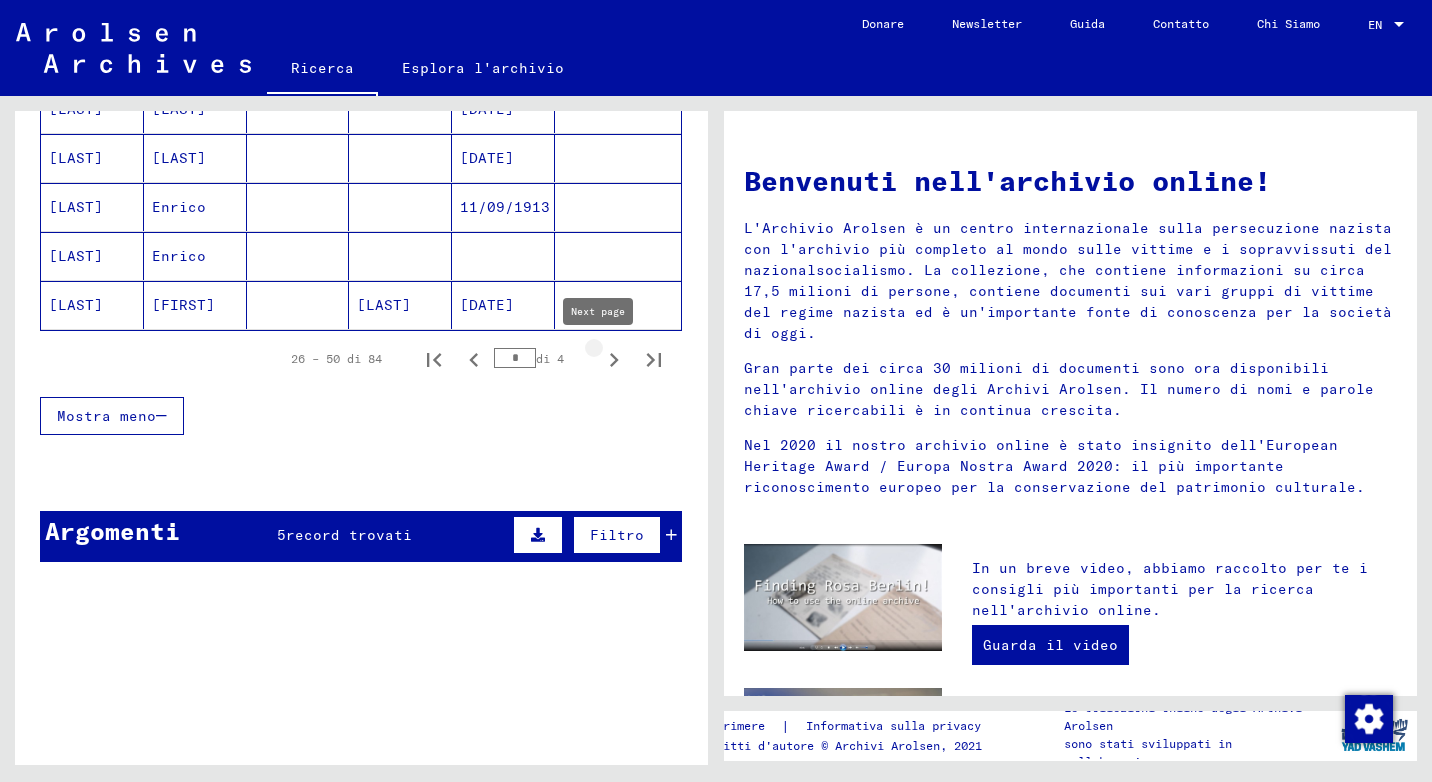 click 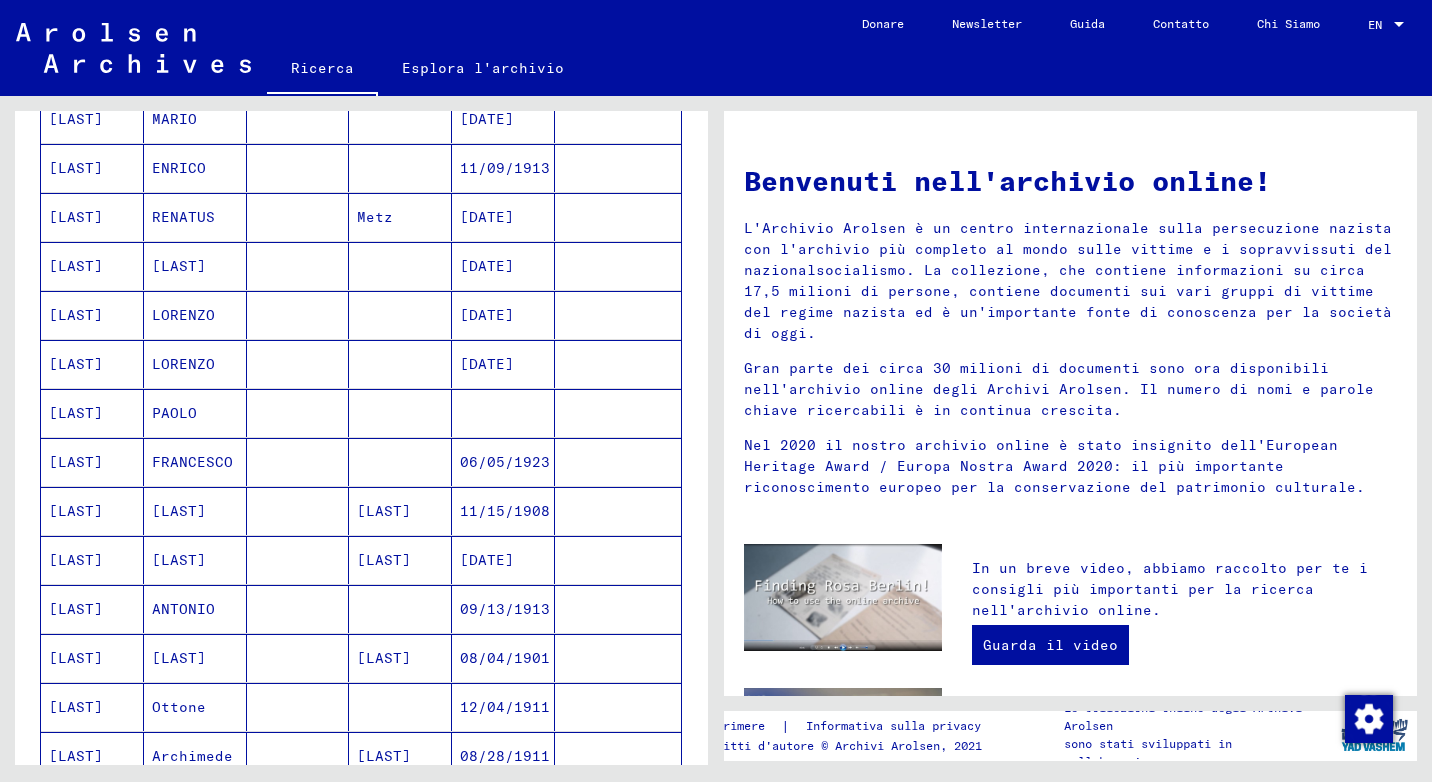 scroll, scrollTop: 1000, scrollLeft: 0, axis: vertical 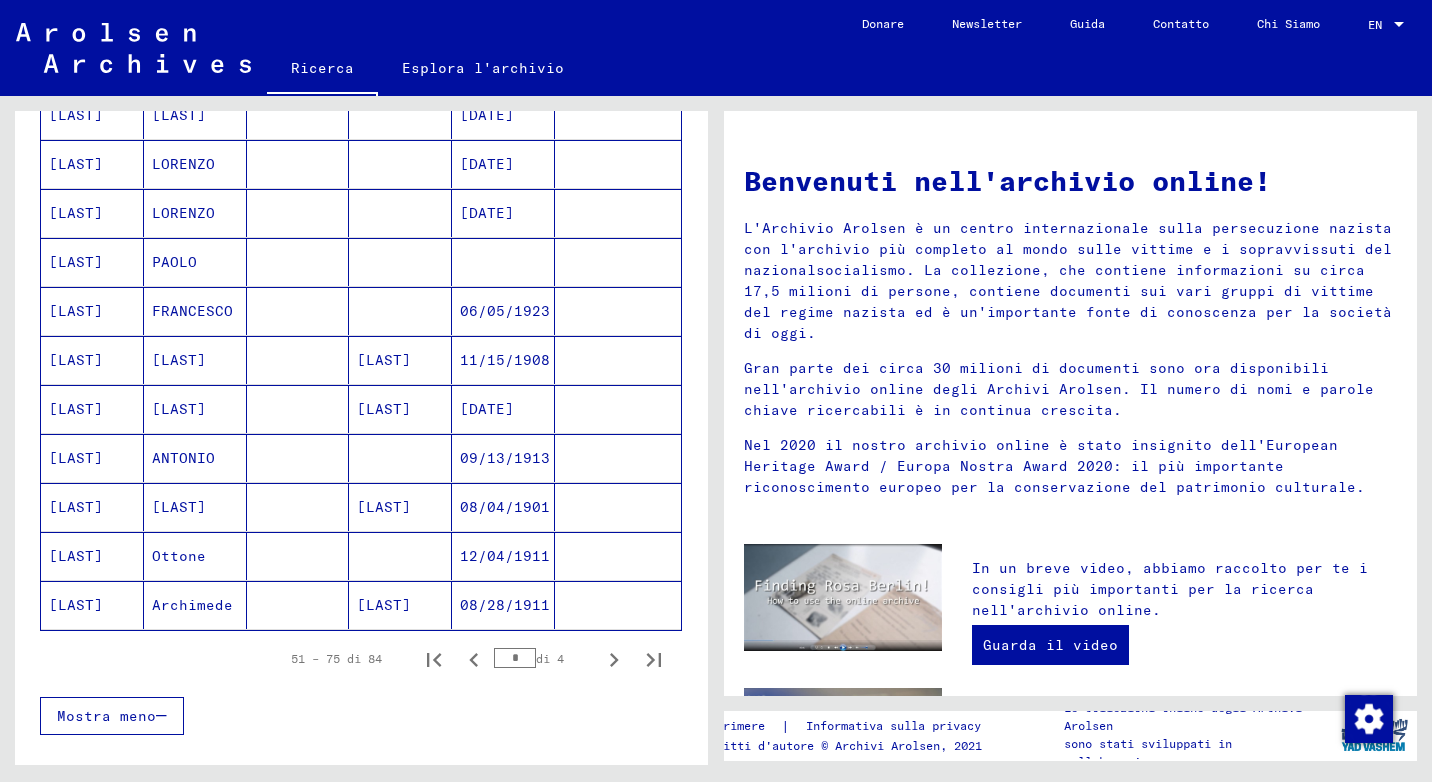 click on "[LAST]" at bounding box center (195, 556) 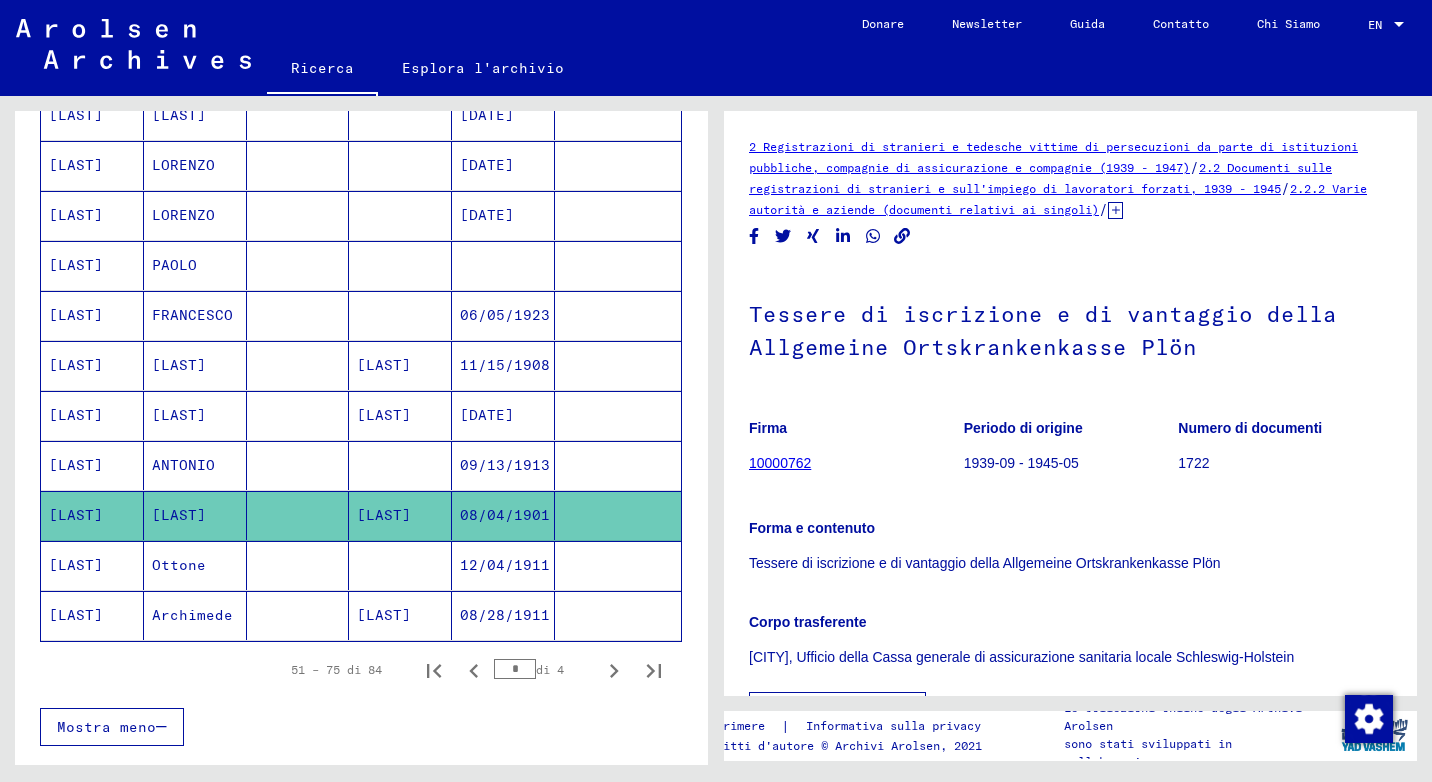 scroll, scrollTop: 0, scrollLeft: 0, axis: both 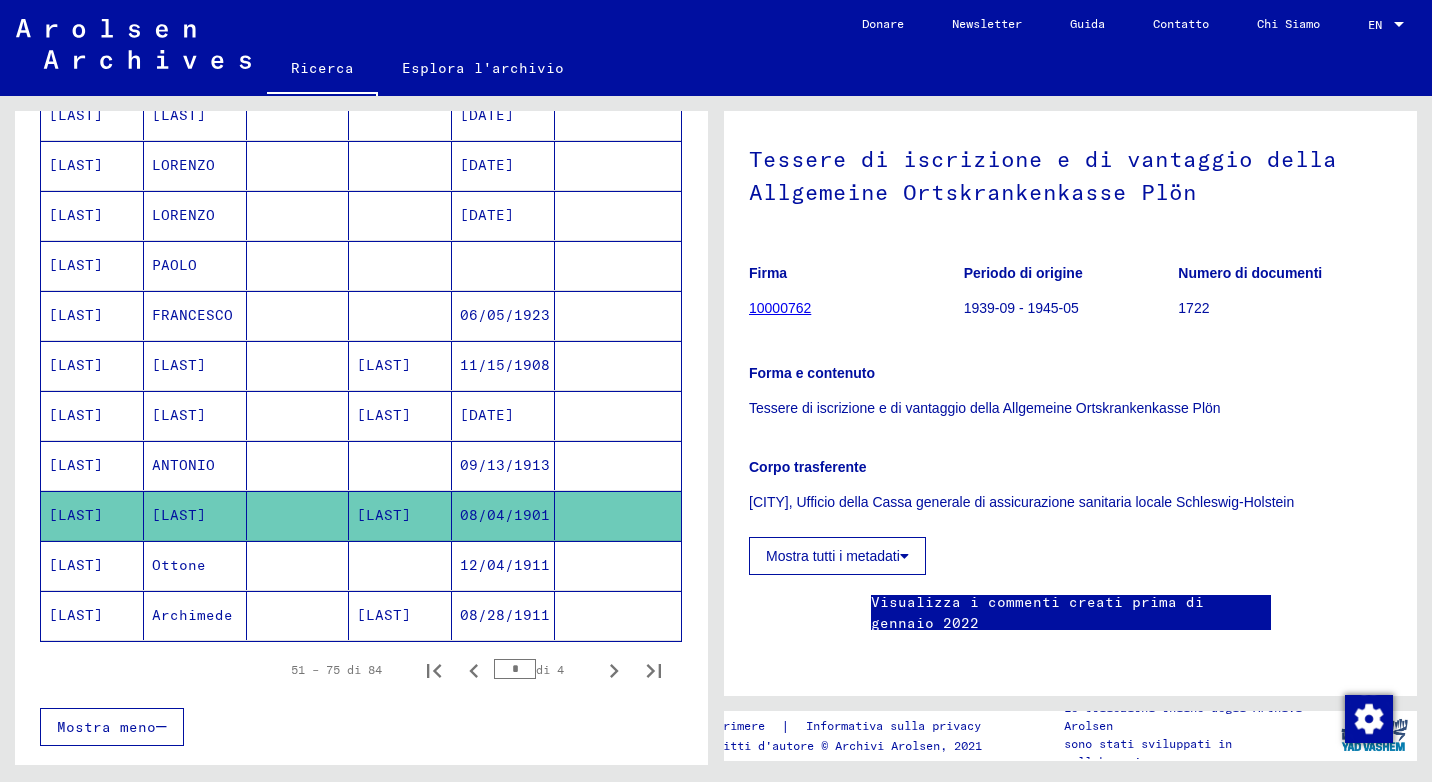 click on "[LAST]" at bounding box center (195, 465) 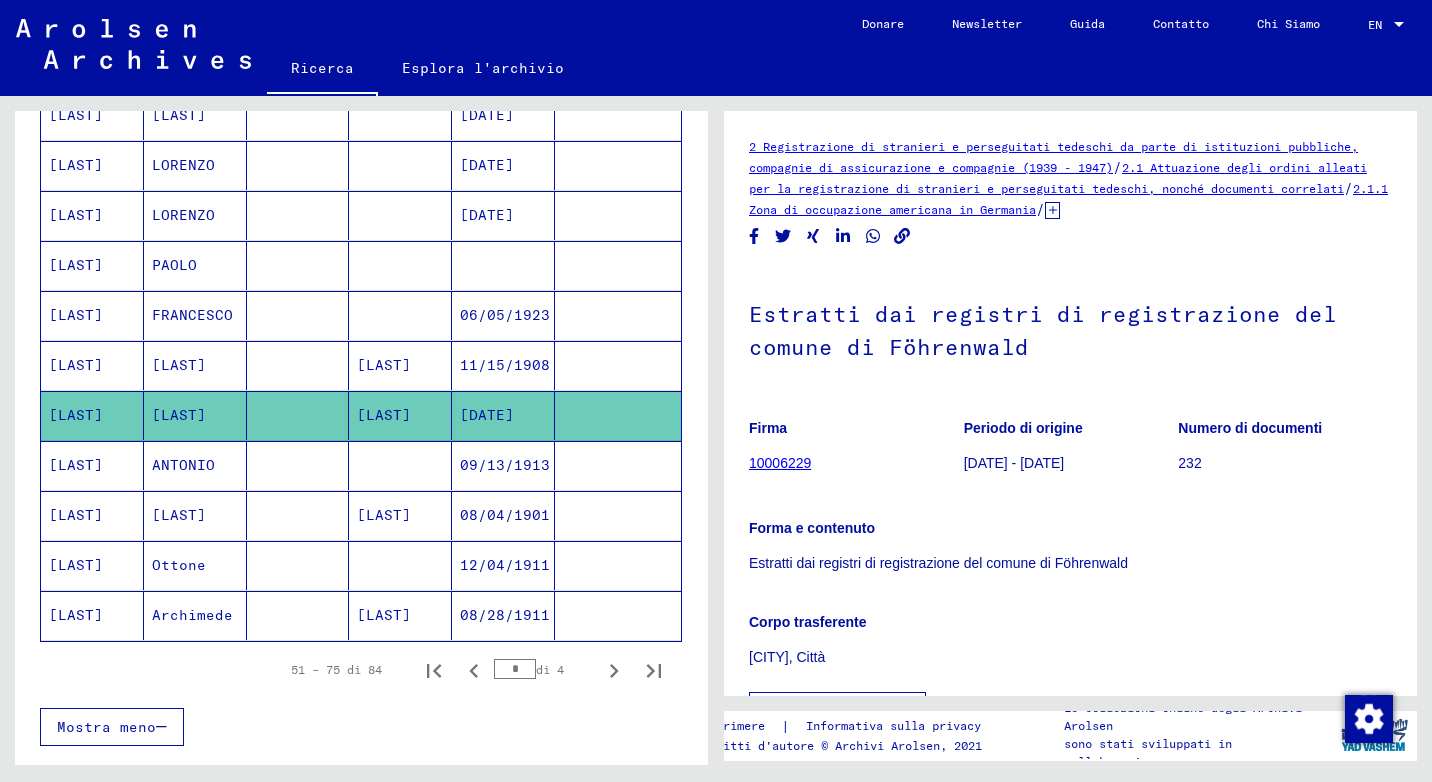 scroll, scrollTop: 0, scrollLeft: 0, axis: both 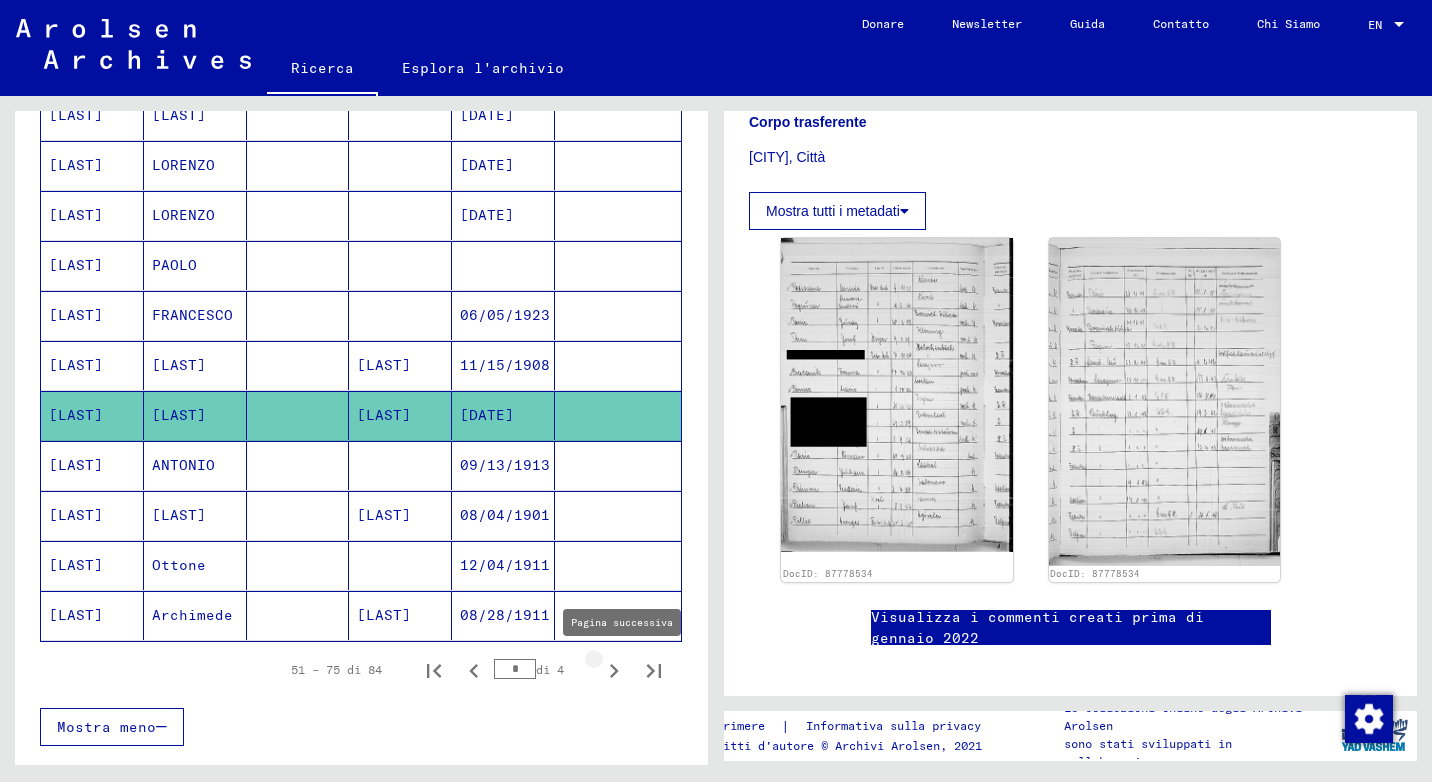 click 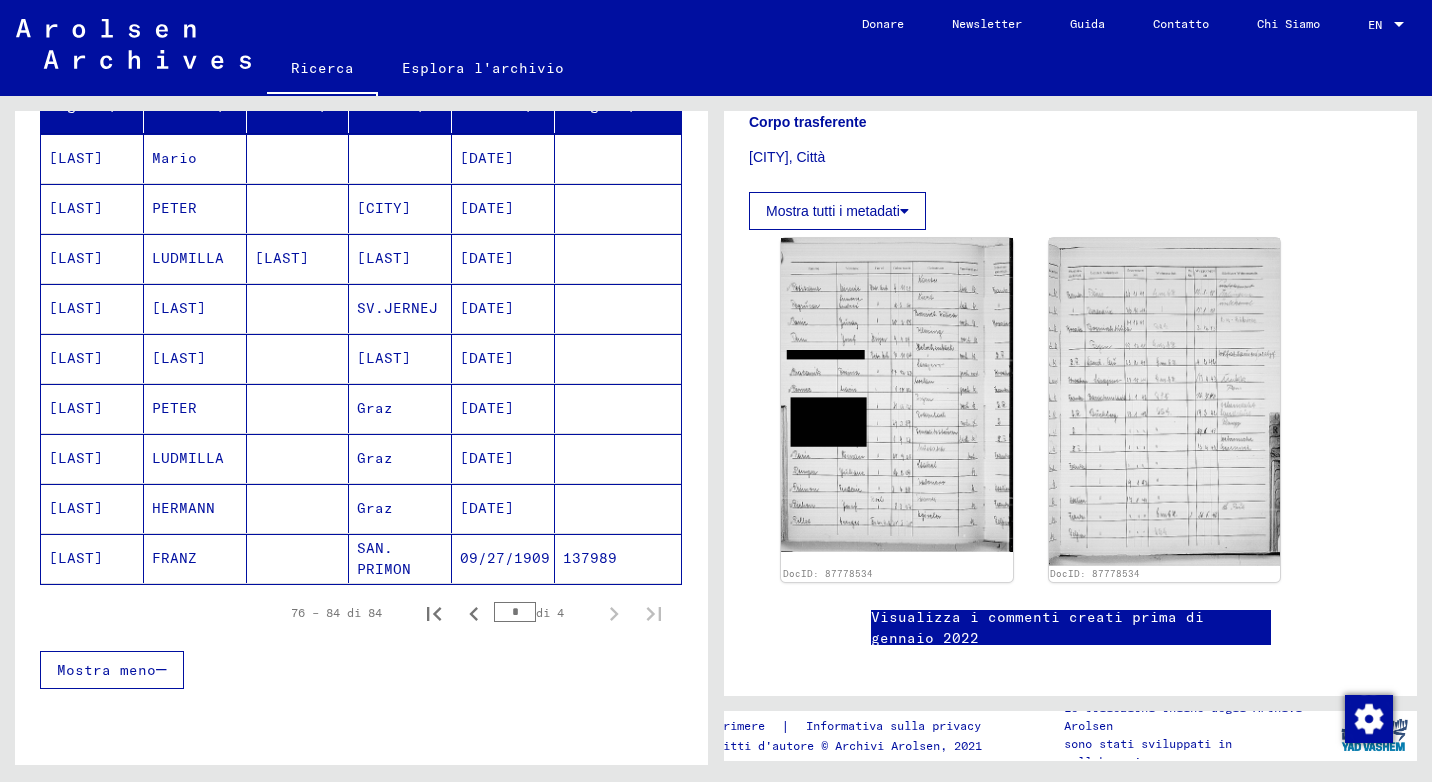scroll, scrollTop: 262, scrollLeft: 0, axis: vertical 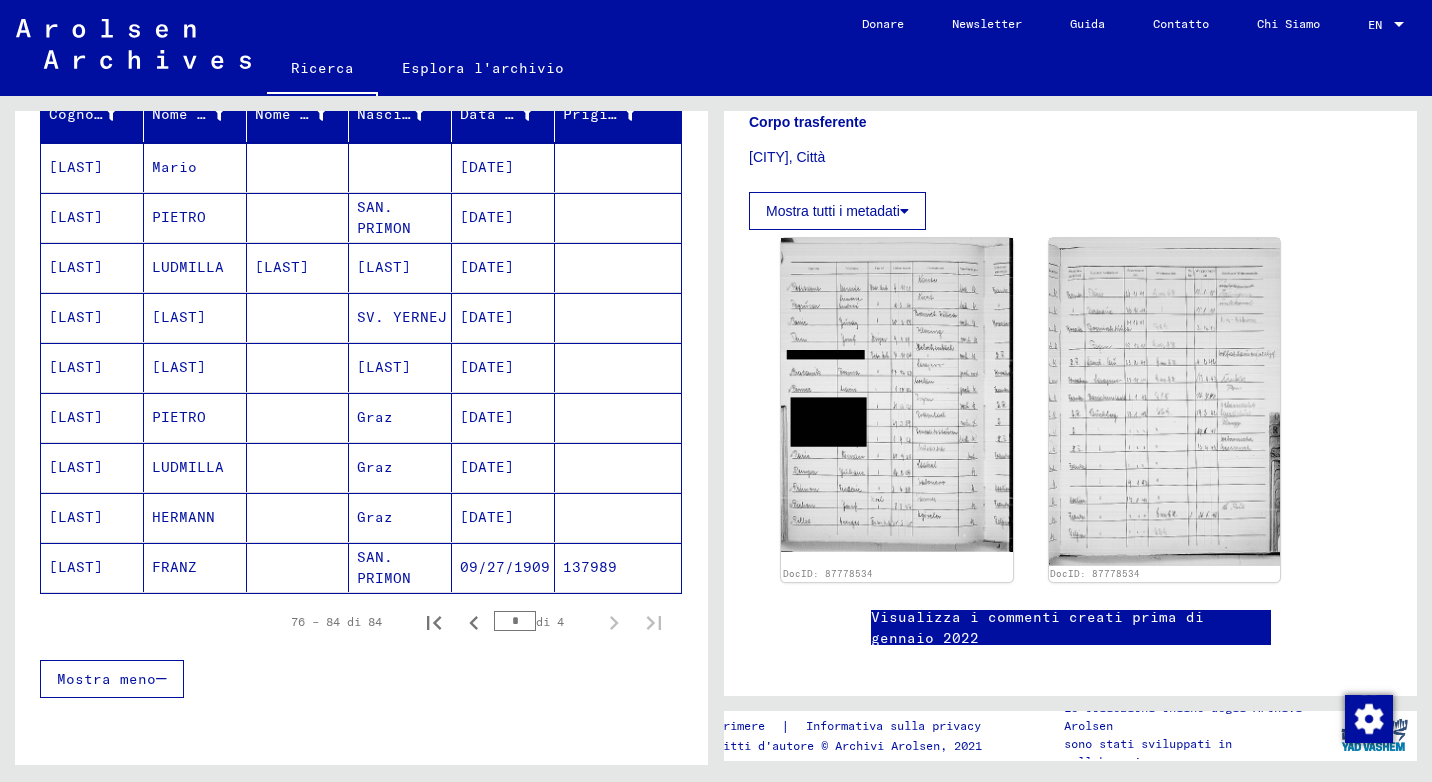 click on "Mario" at bounding box center [195, 217] 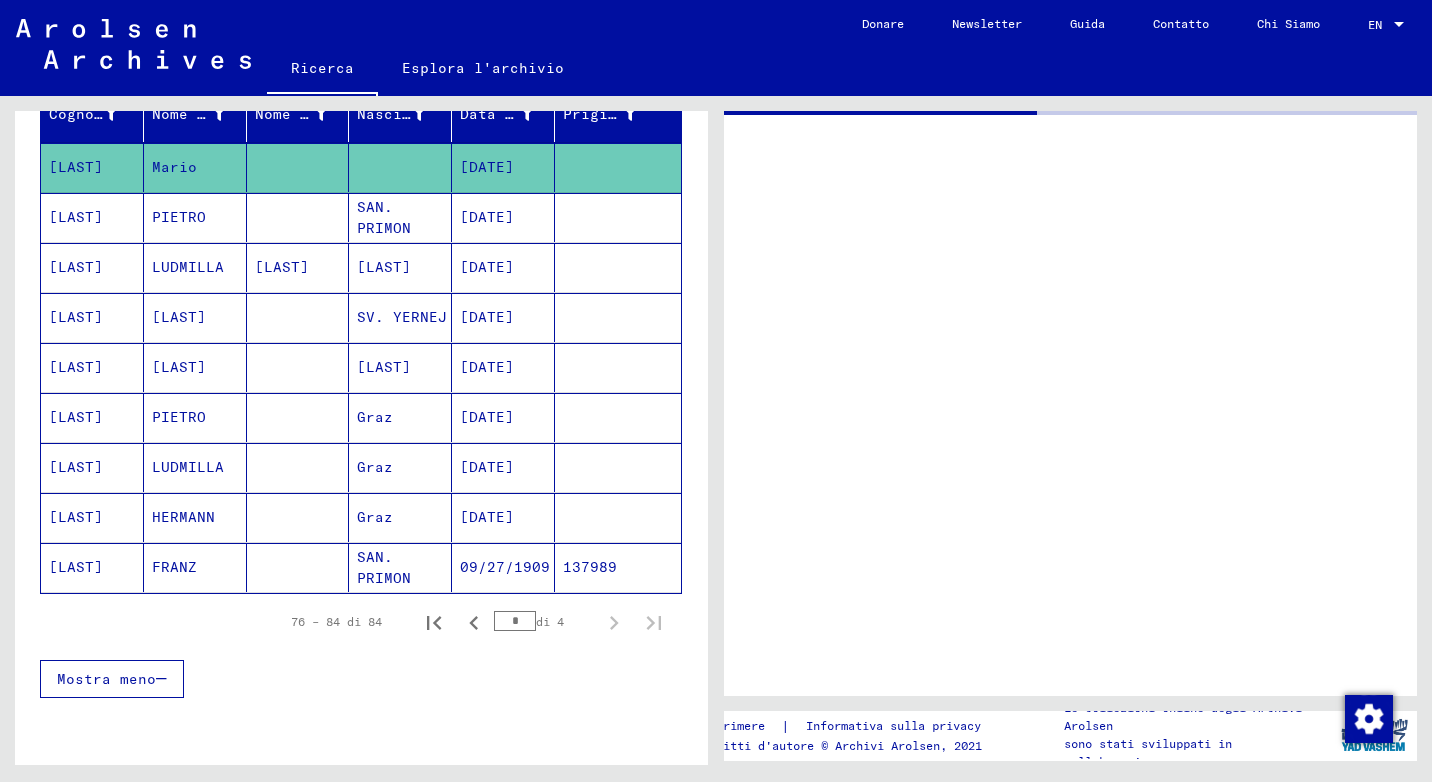 scroll, scrollTop: 0, scrollLeft: 0, axis: both 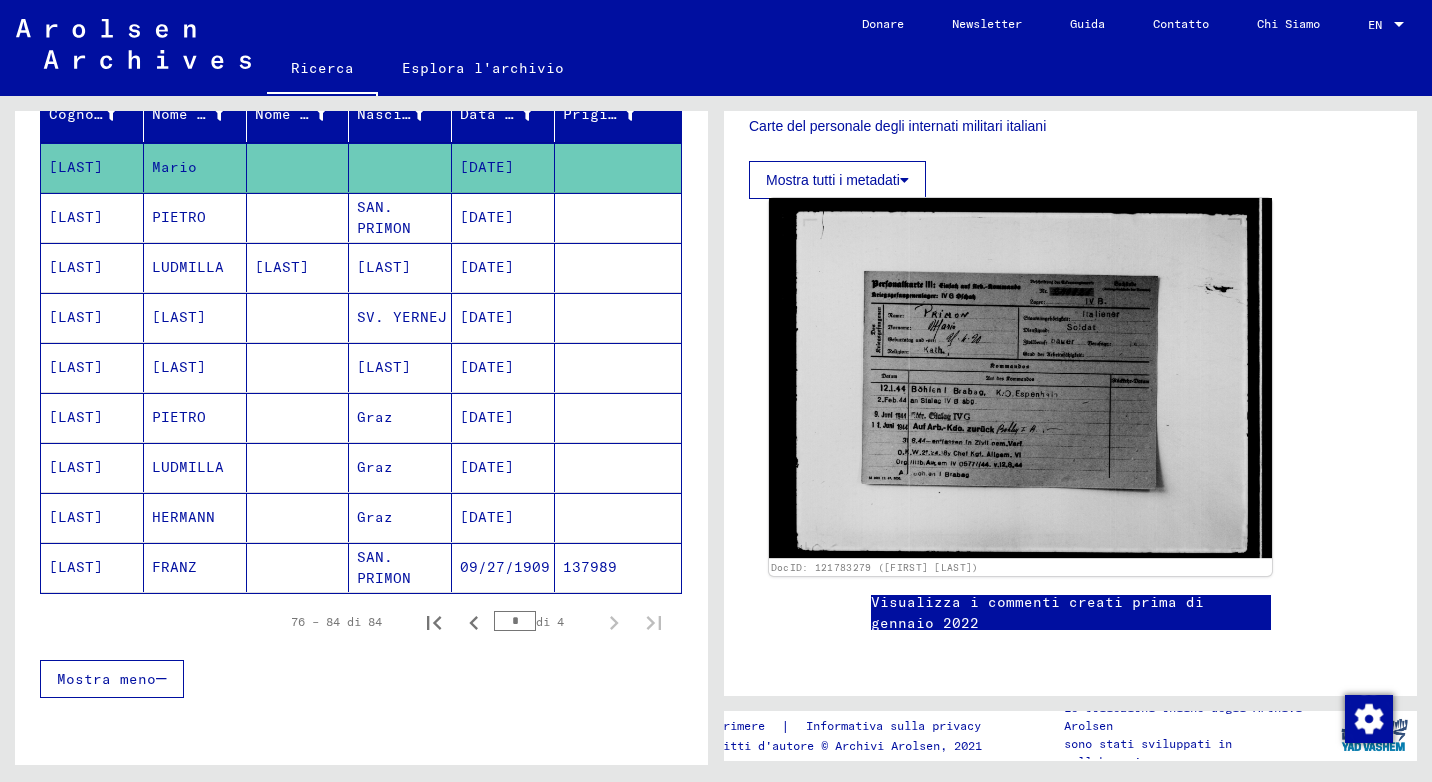 click 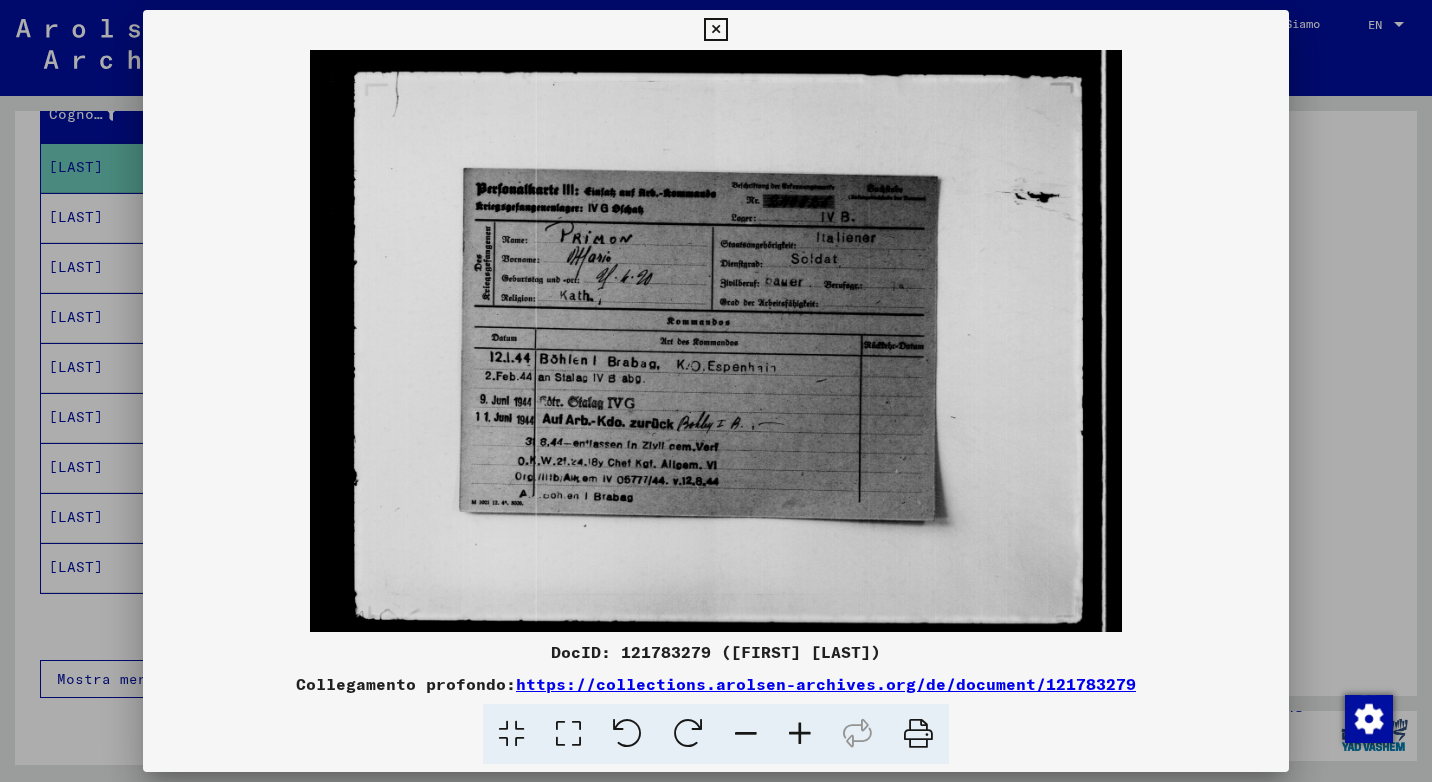 click at bounding box center (800, 734) 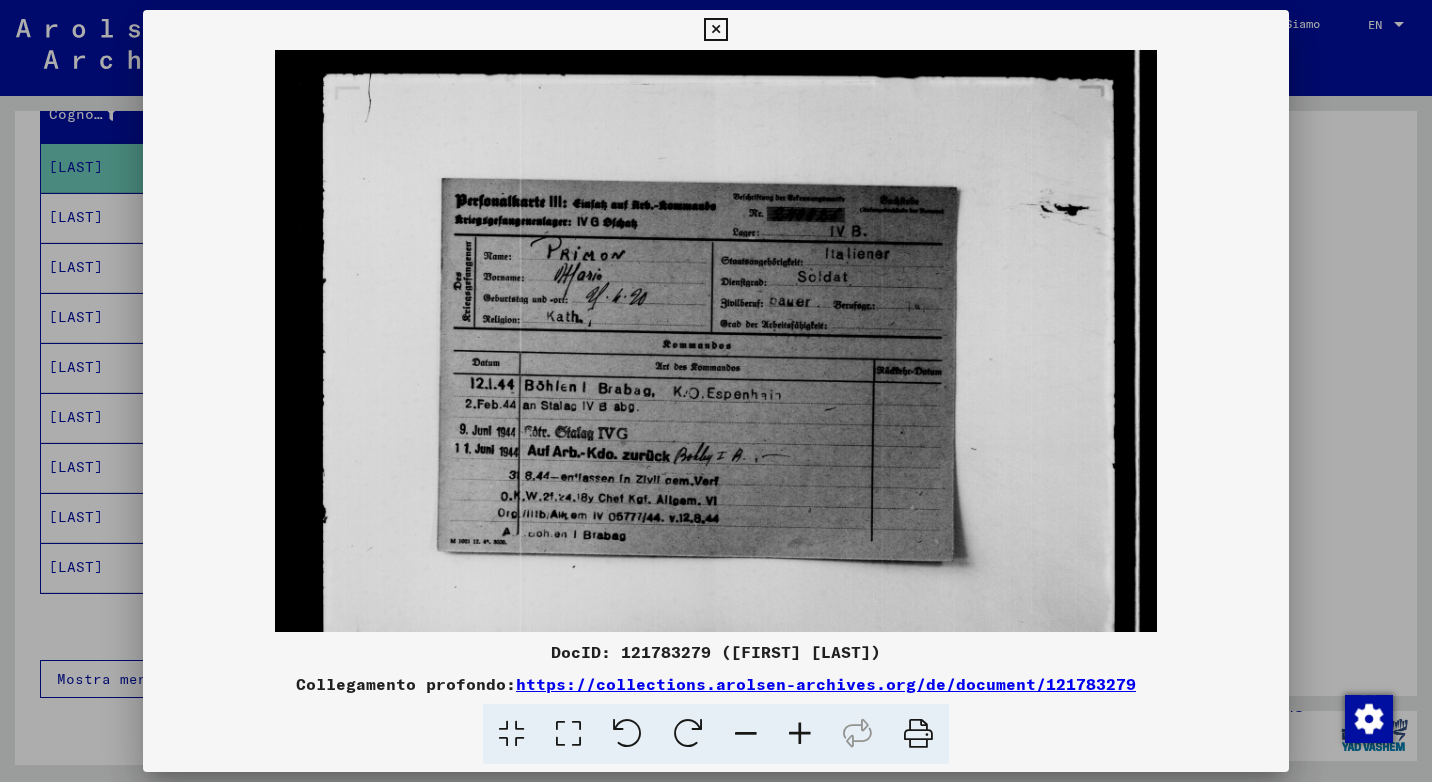 click at bounding box center [800, 734] 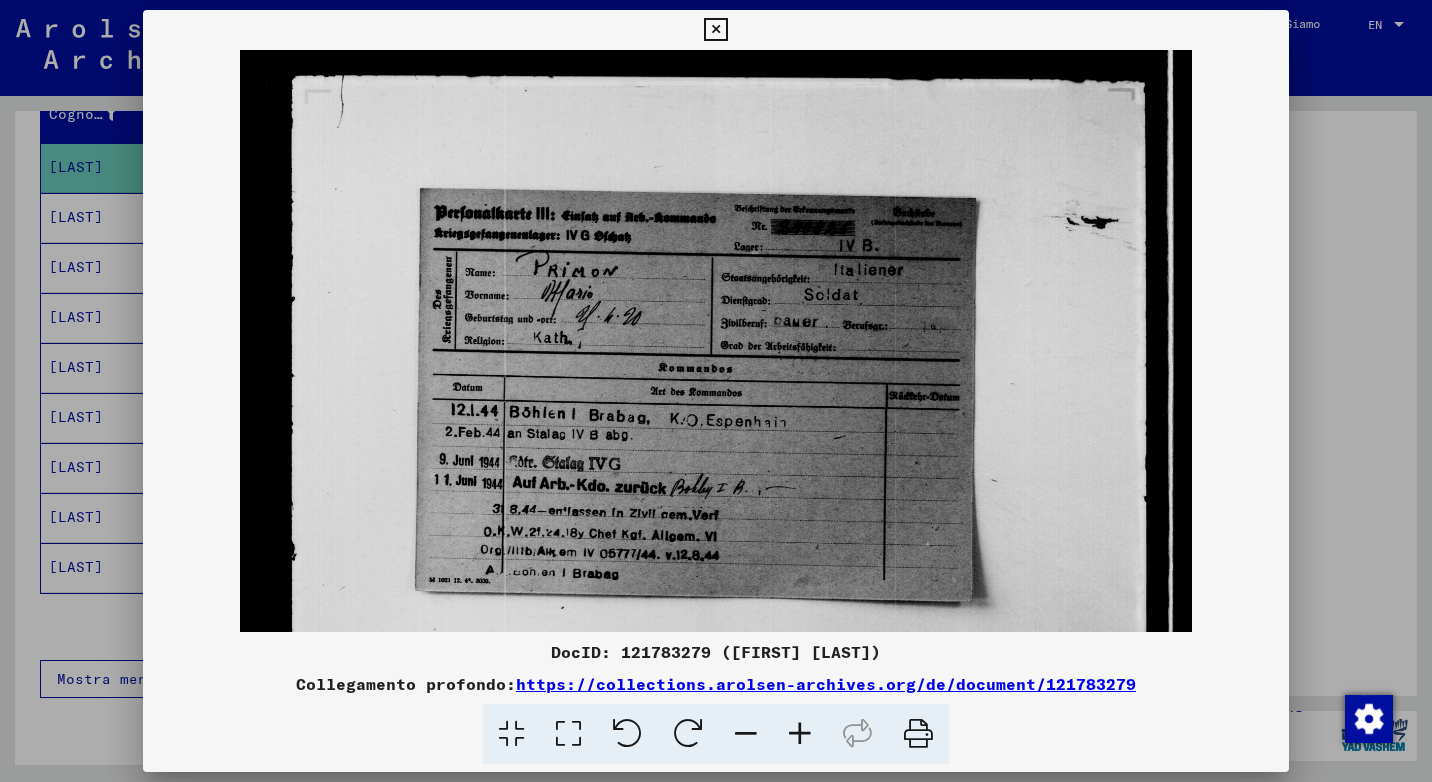 click at bounding box center (800, 734) 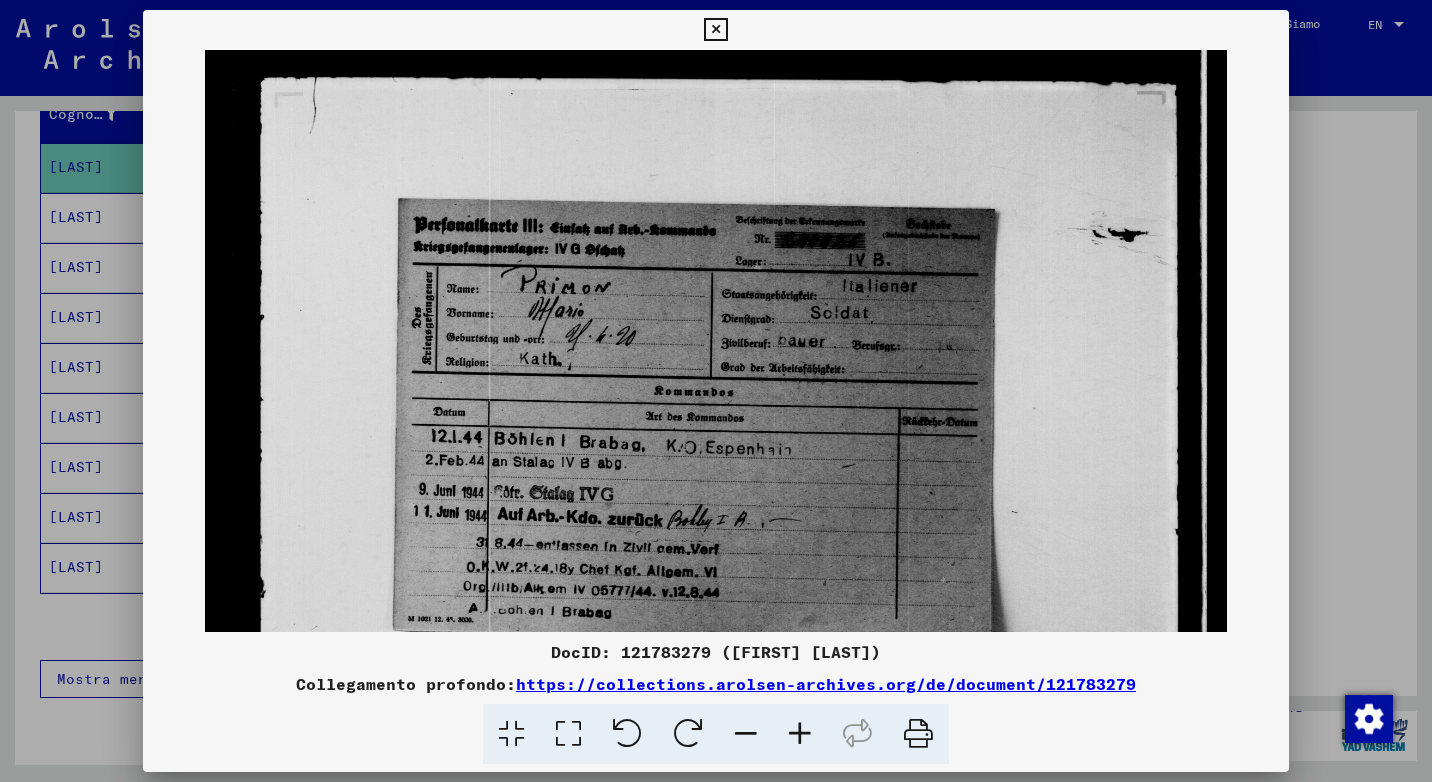 click at bounding box center (715, 30) 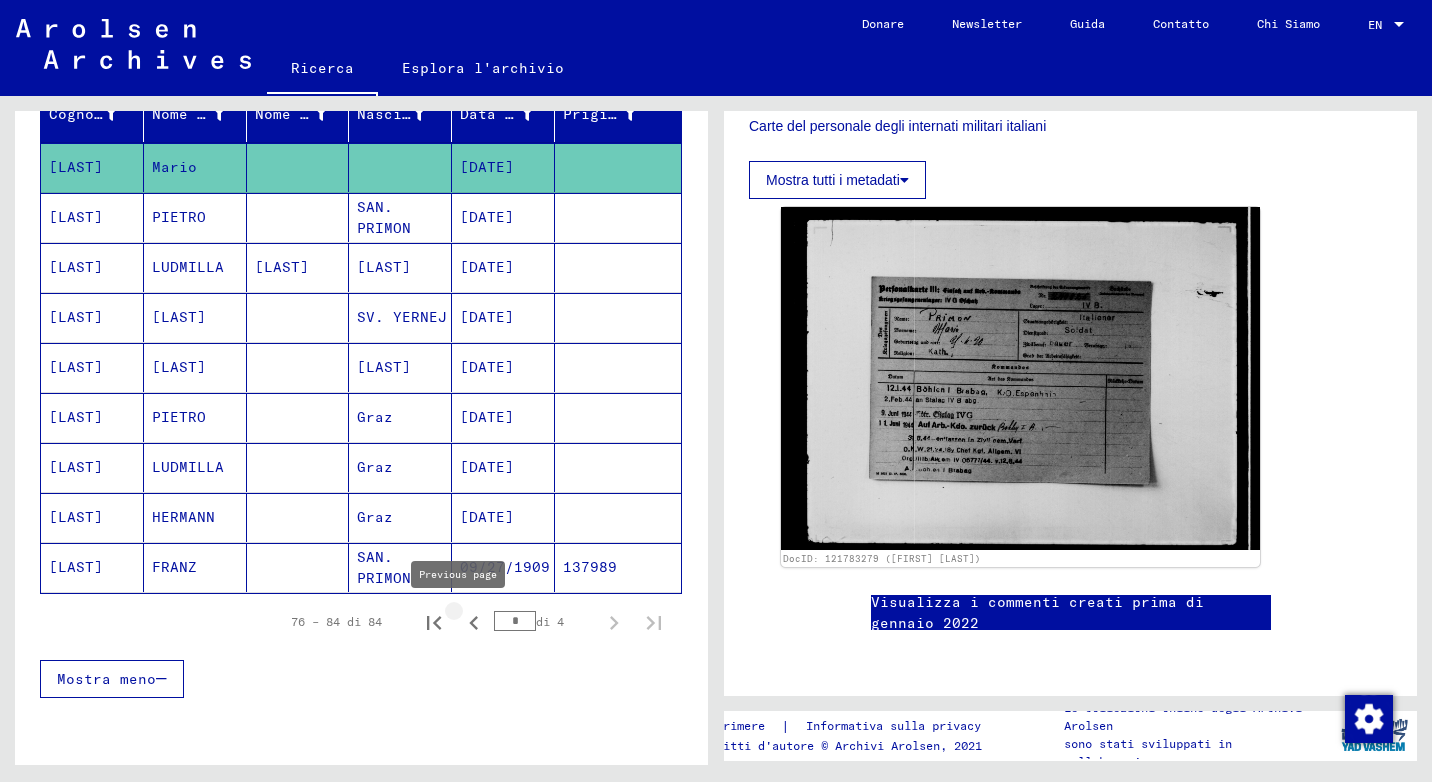 click 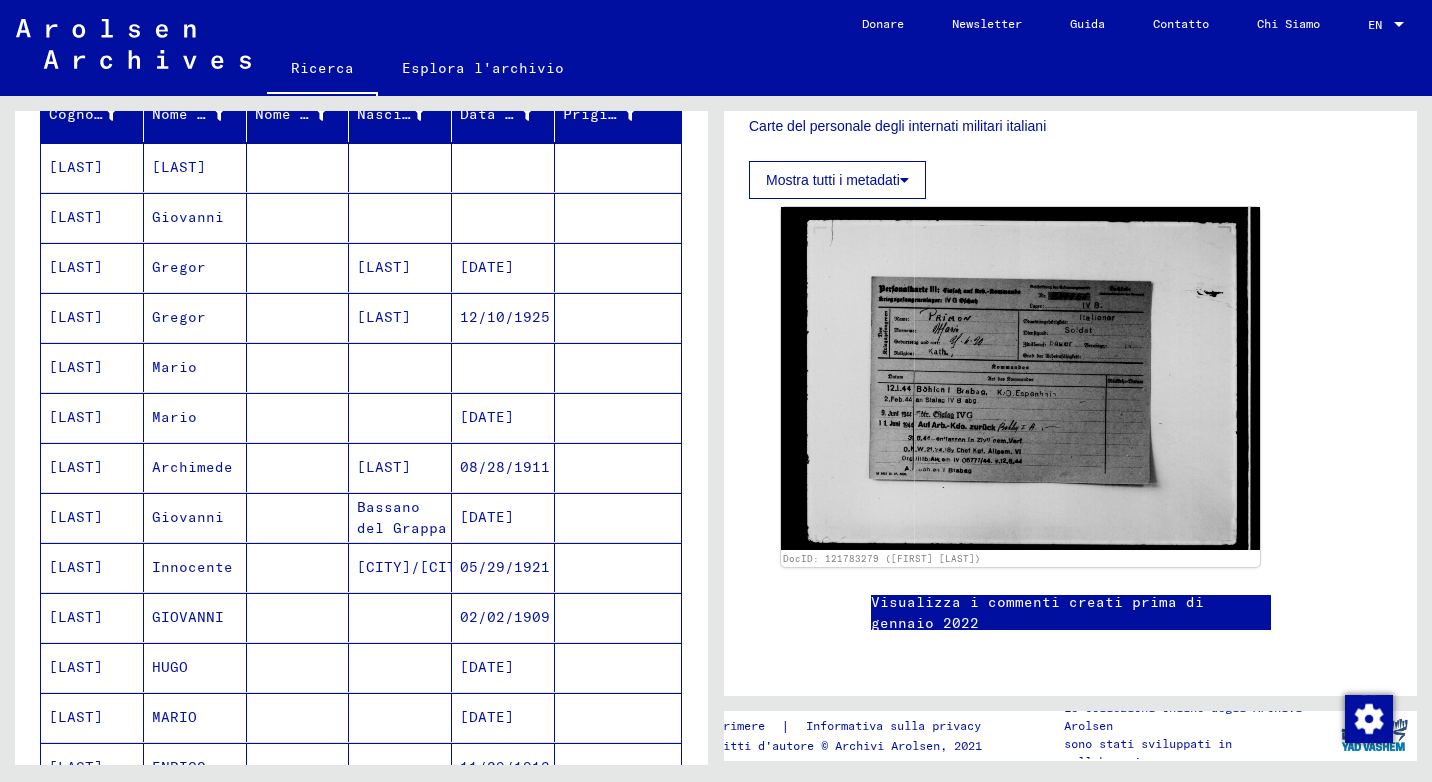 click on "Innocente" at bounding box center [195, 617] 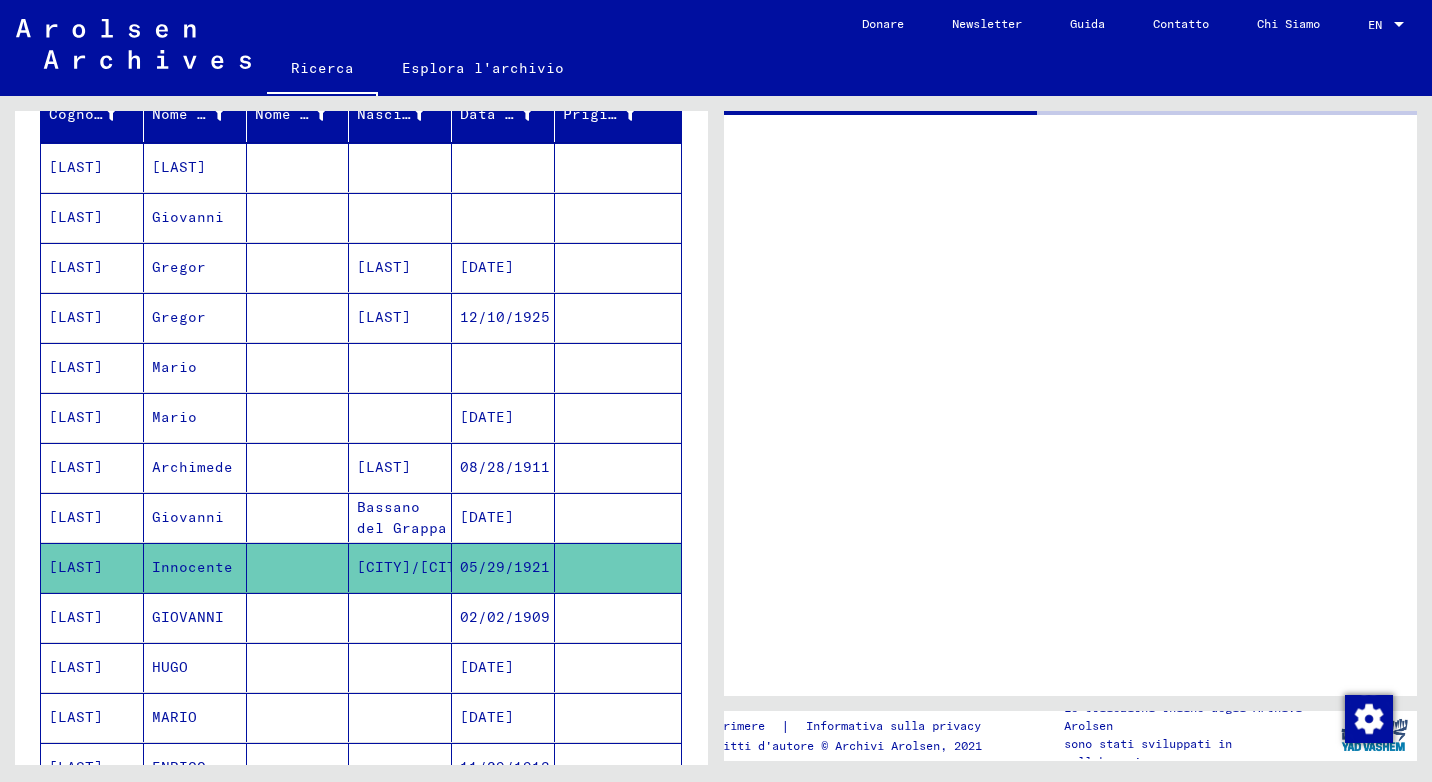scroll, scrollTop: 0, scrollLeft: 0, axis: both 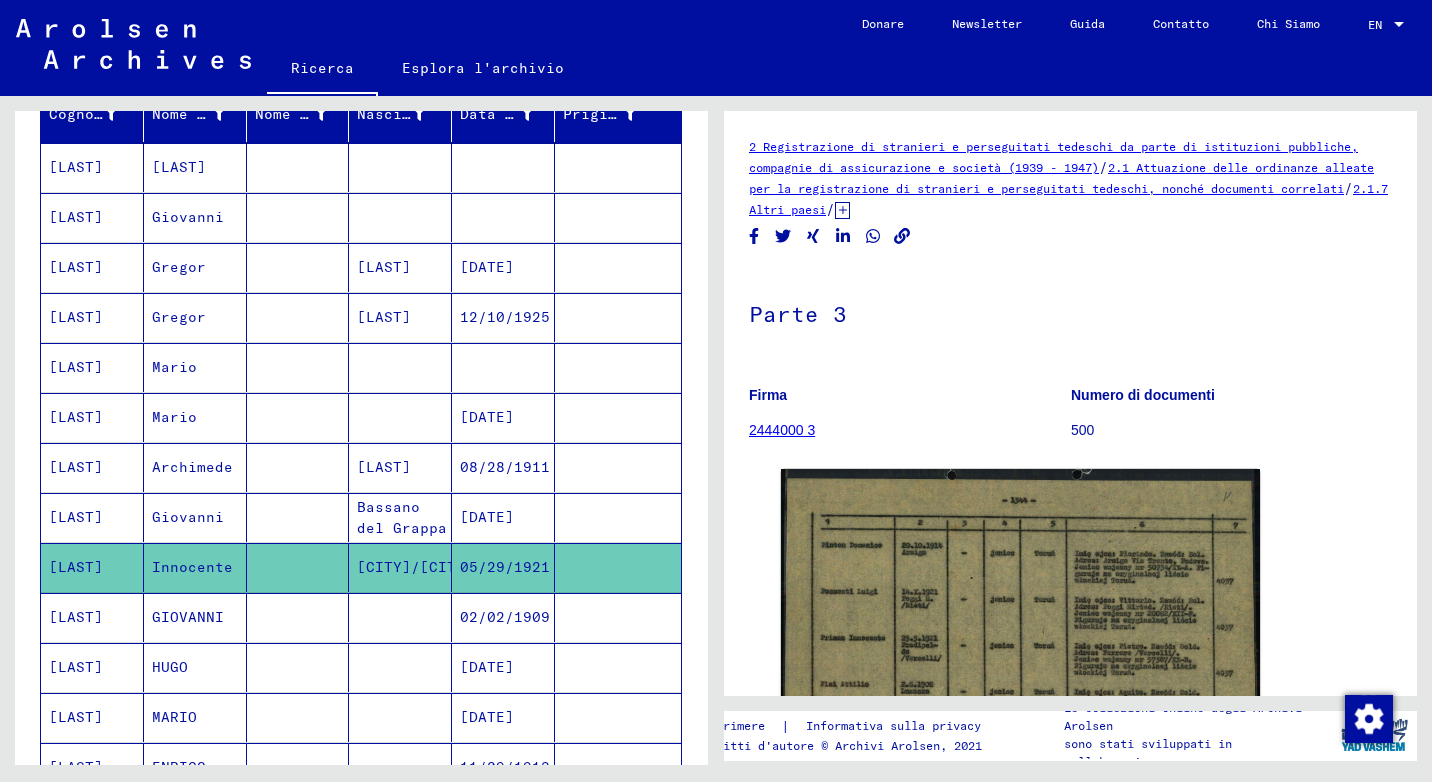 click on "2444000 3" 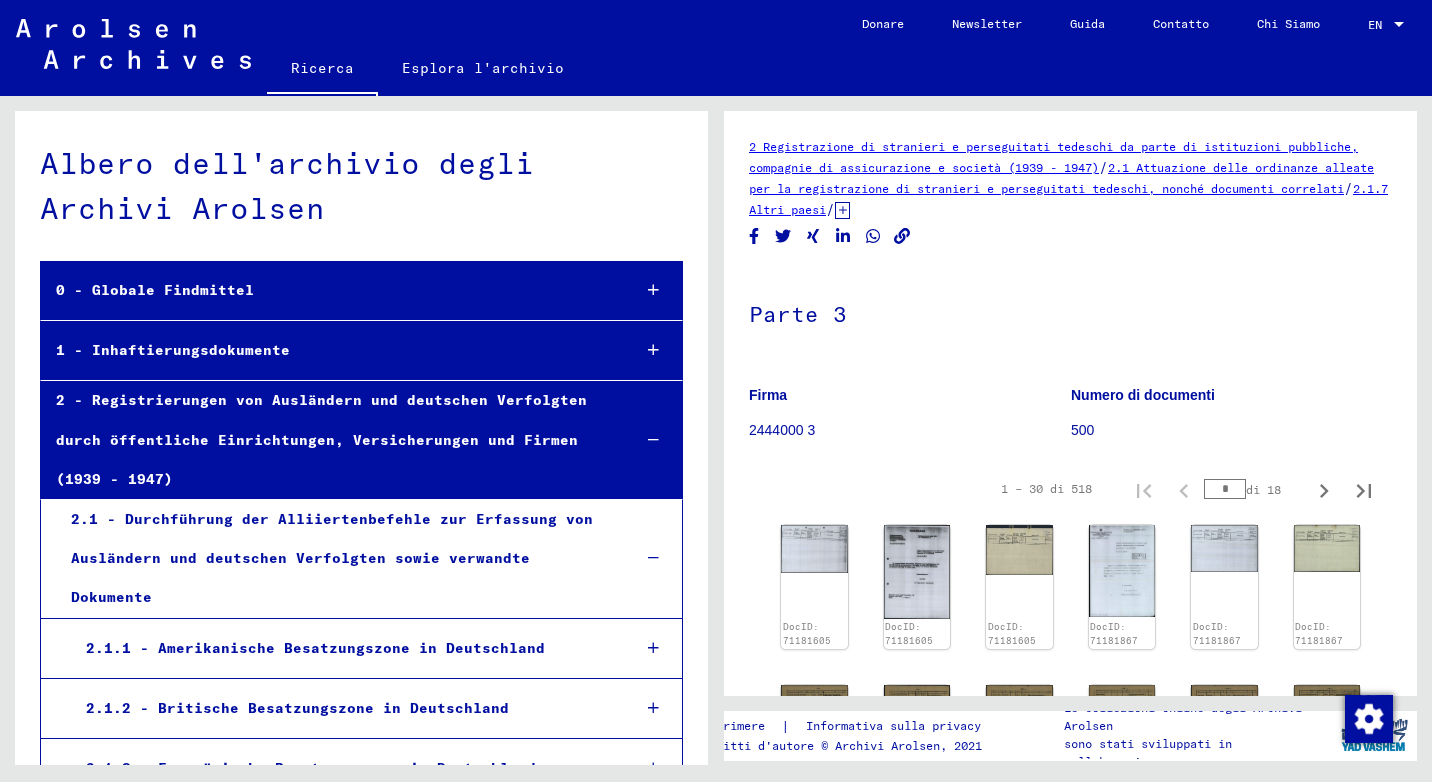 scroll, scrollTop: 1092, scrollLeft: 0, axis: vertical 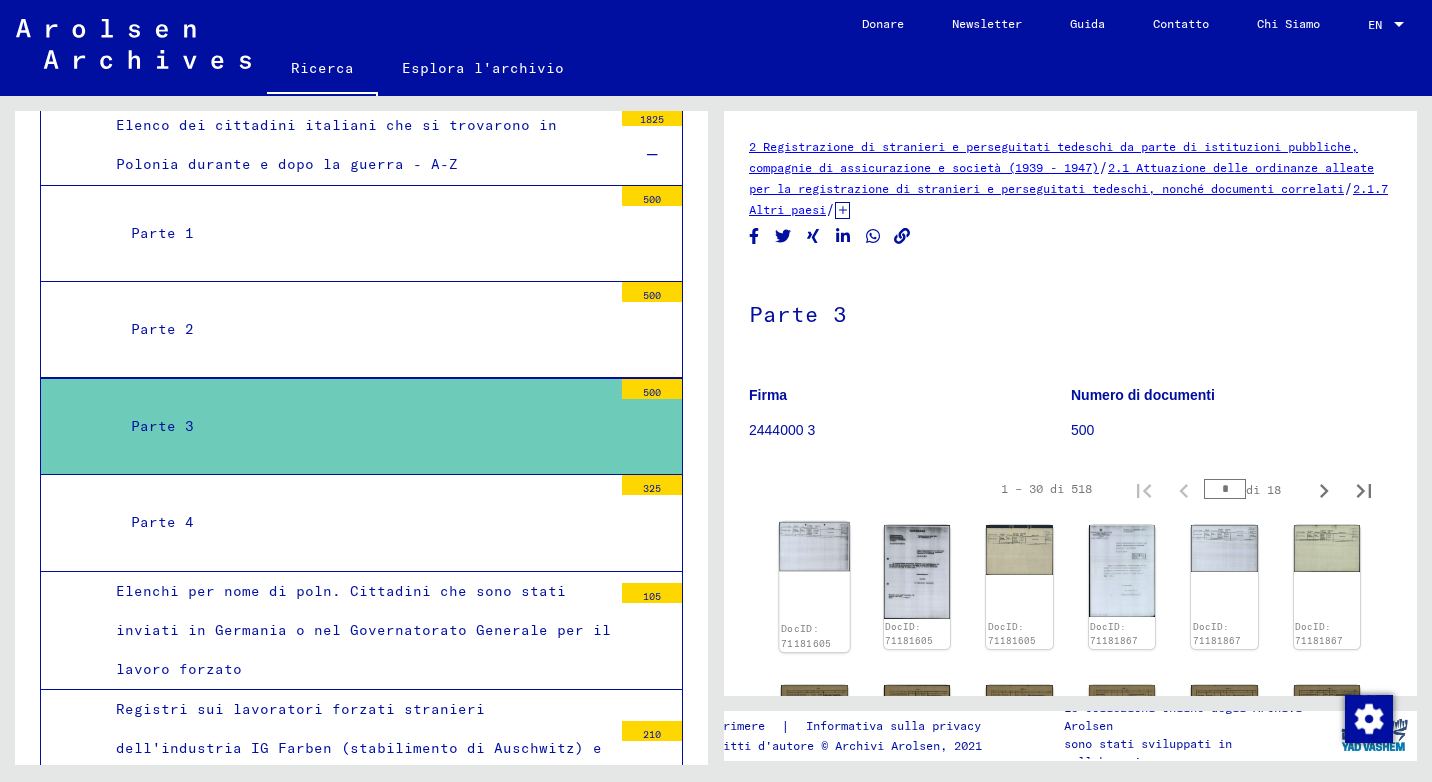 click 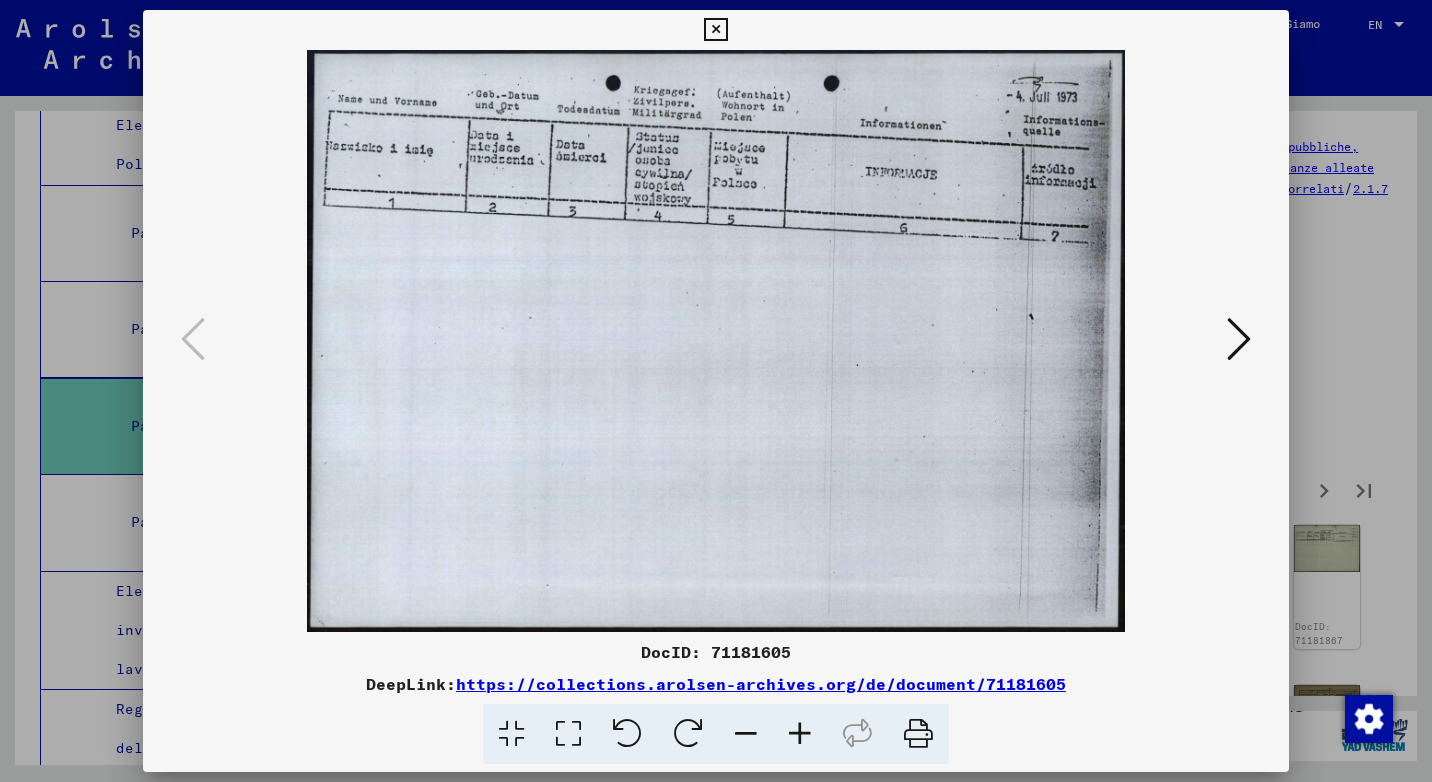 click at bounding box center (1239, 339) 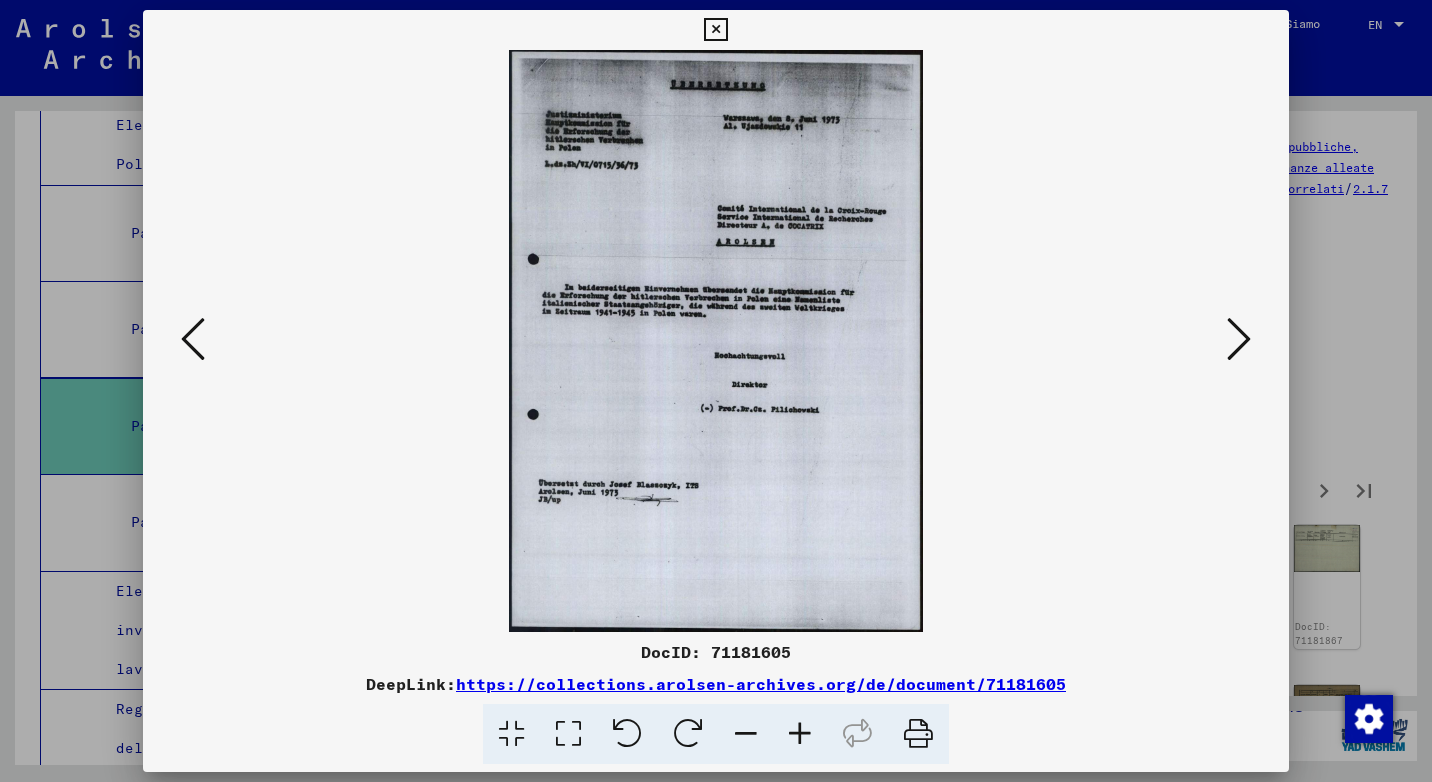 click at bounding box center (1239, 339) 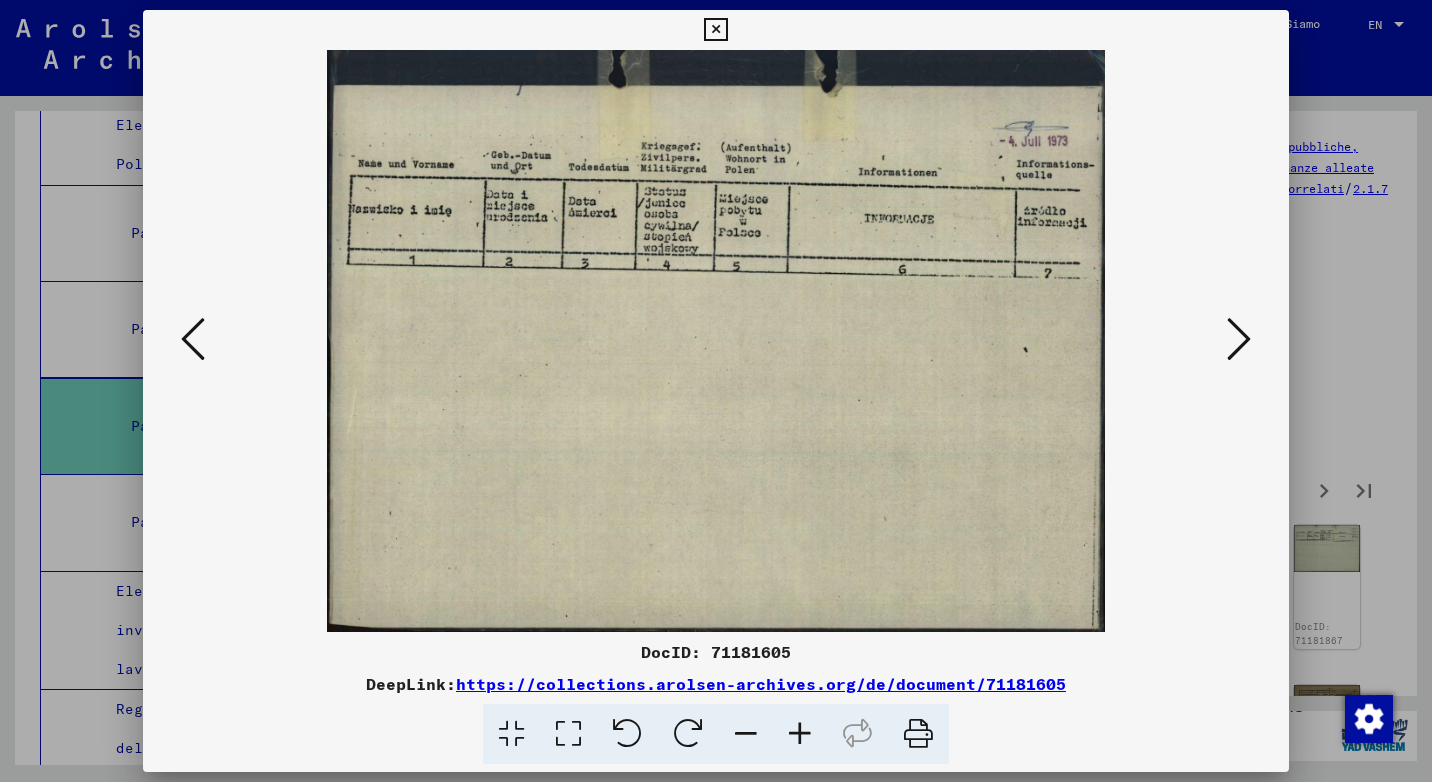click at bounding box center (1239, 339) 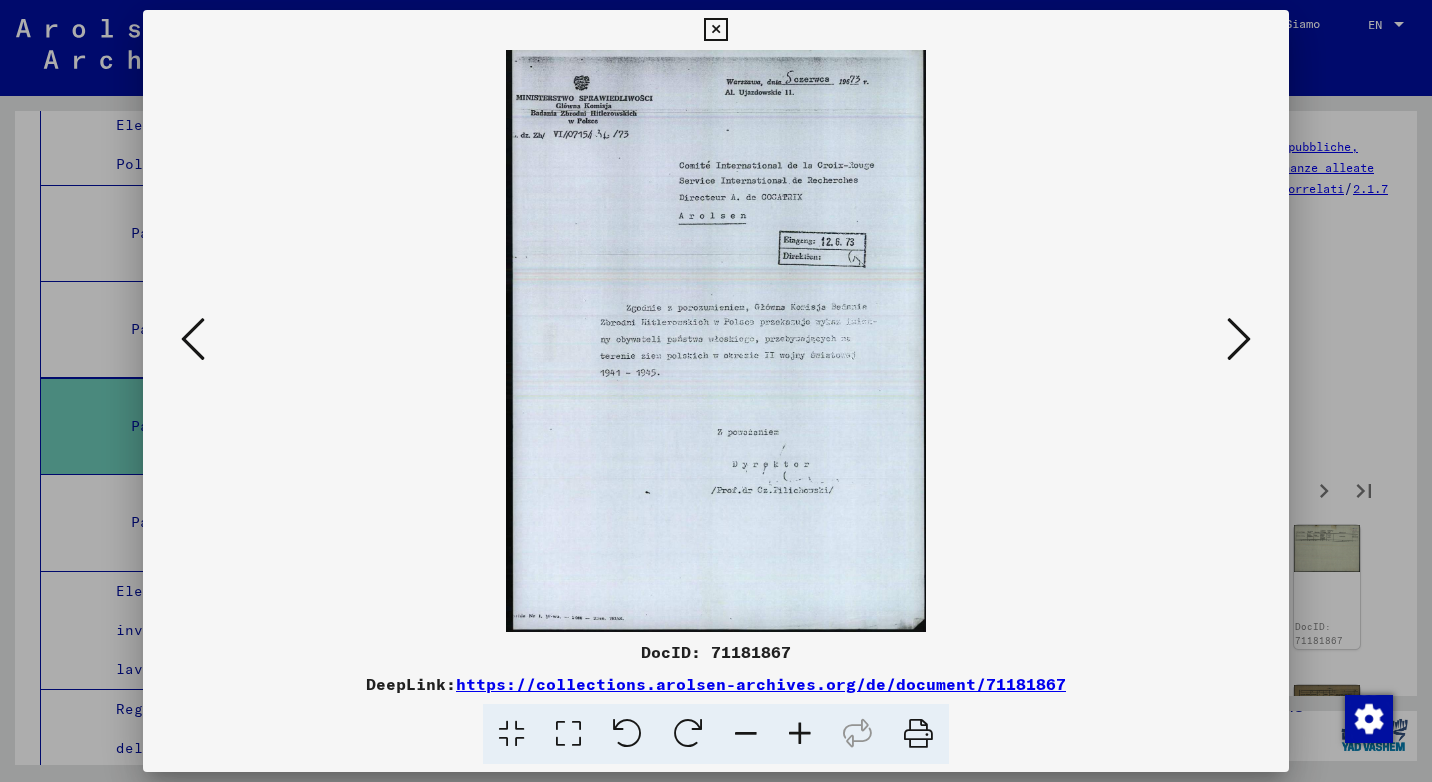 click at bounding box center [1239, 339] 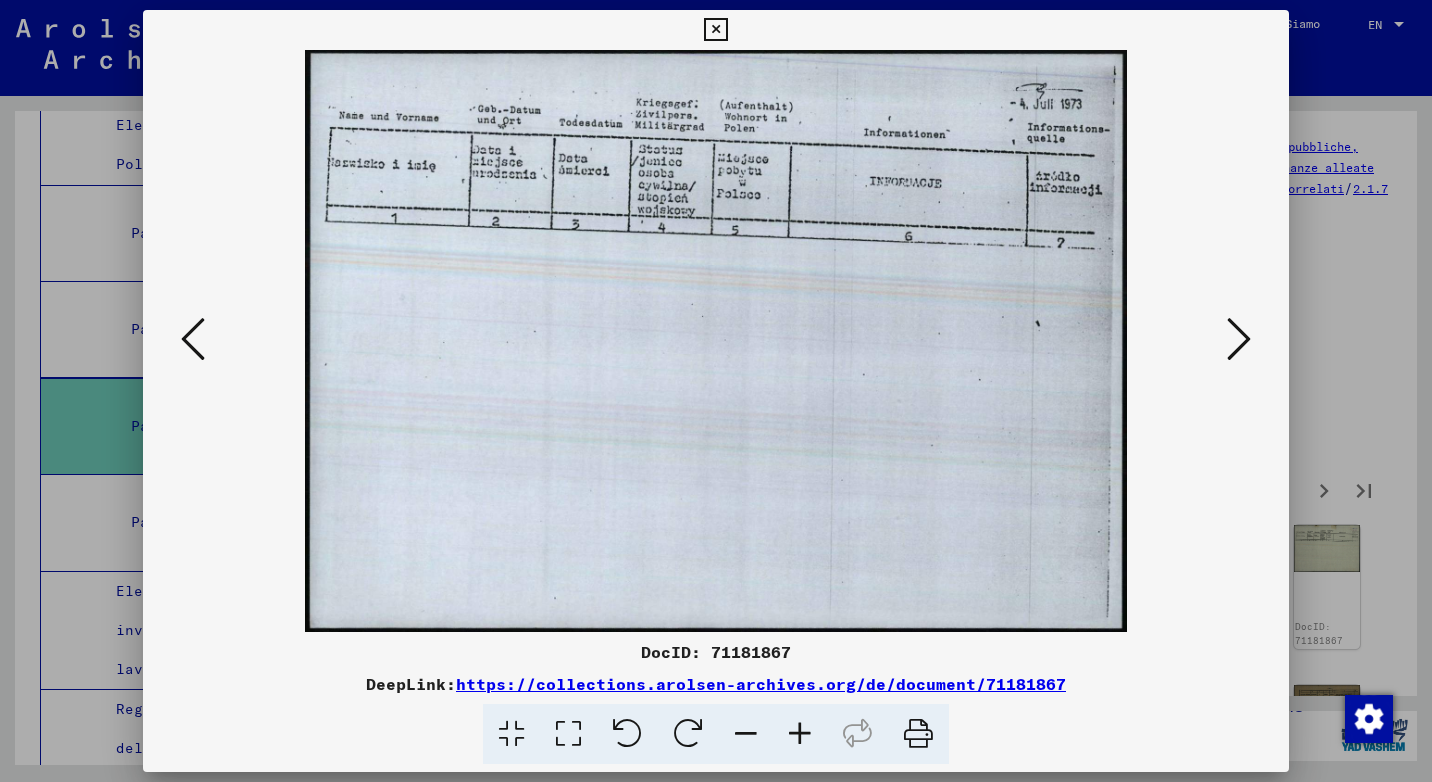 click at bounding box center [1239, 339] 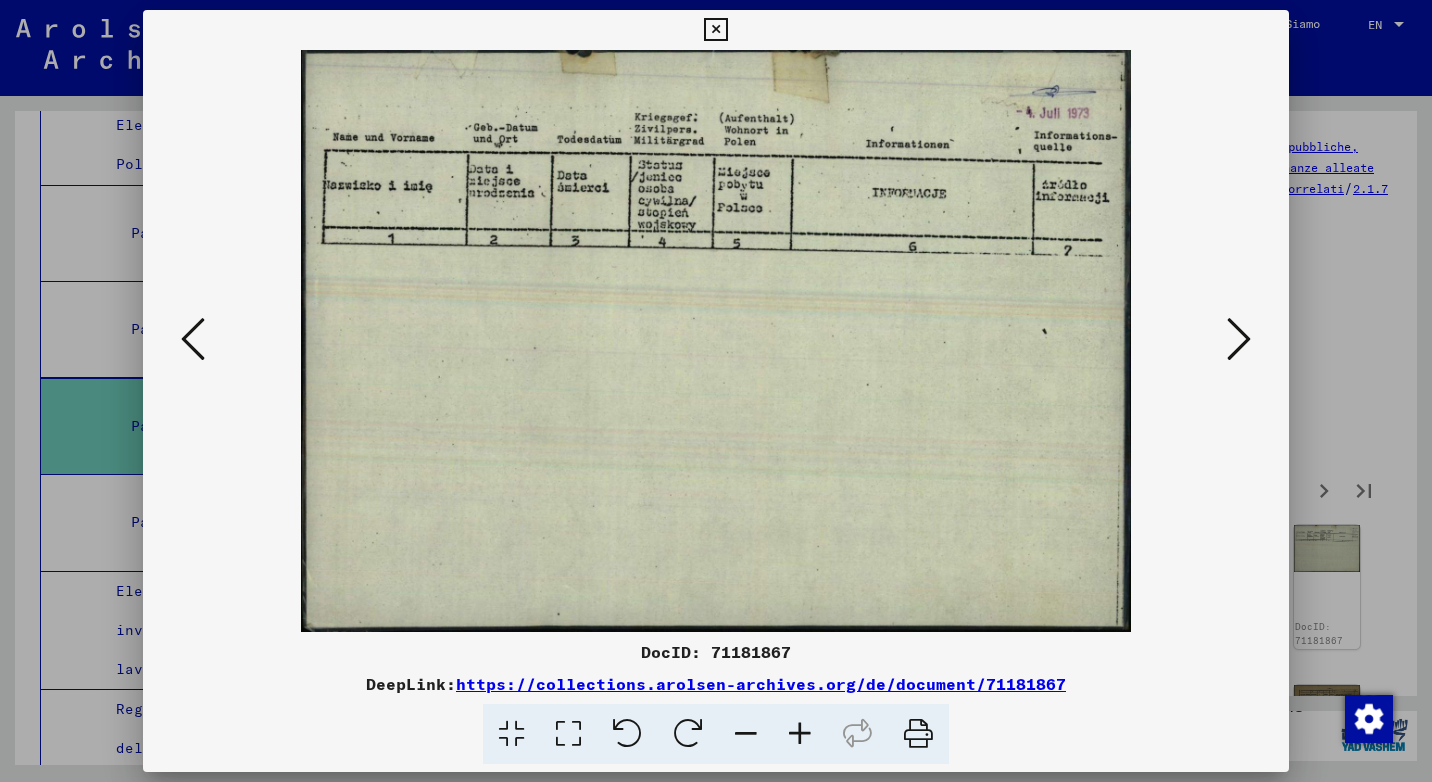 click at bounding box center [1239, 339] 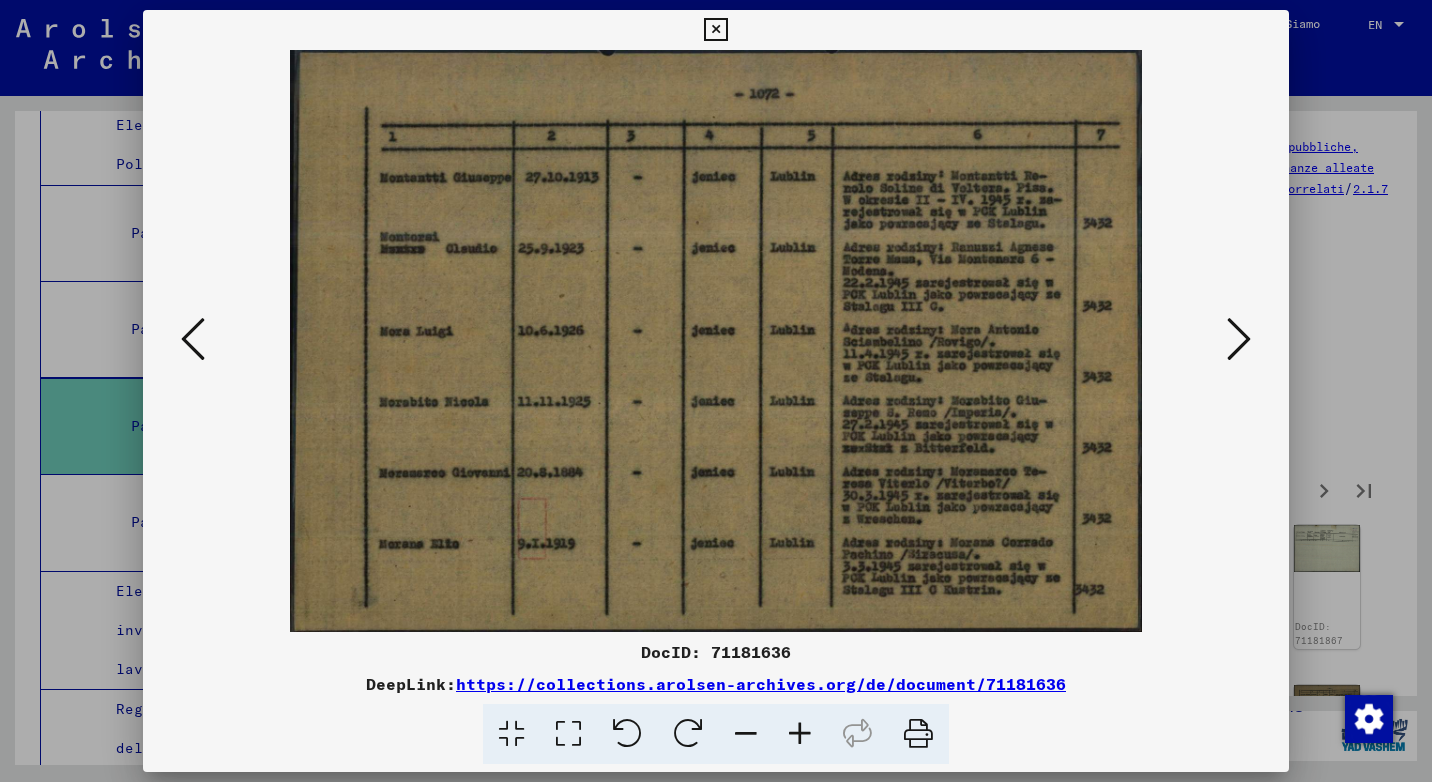 click at bounding box center [1239, 339] 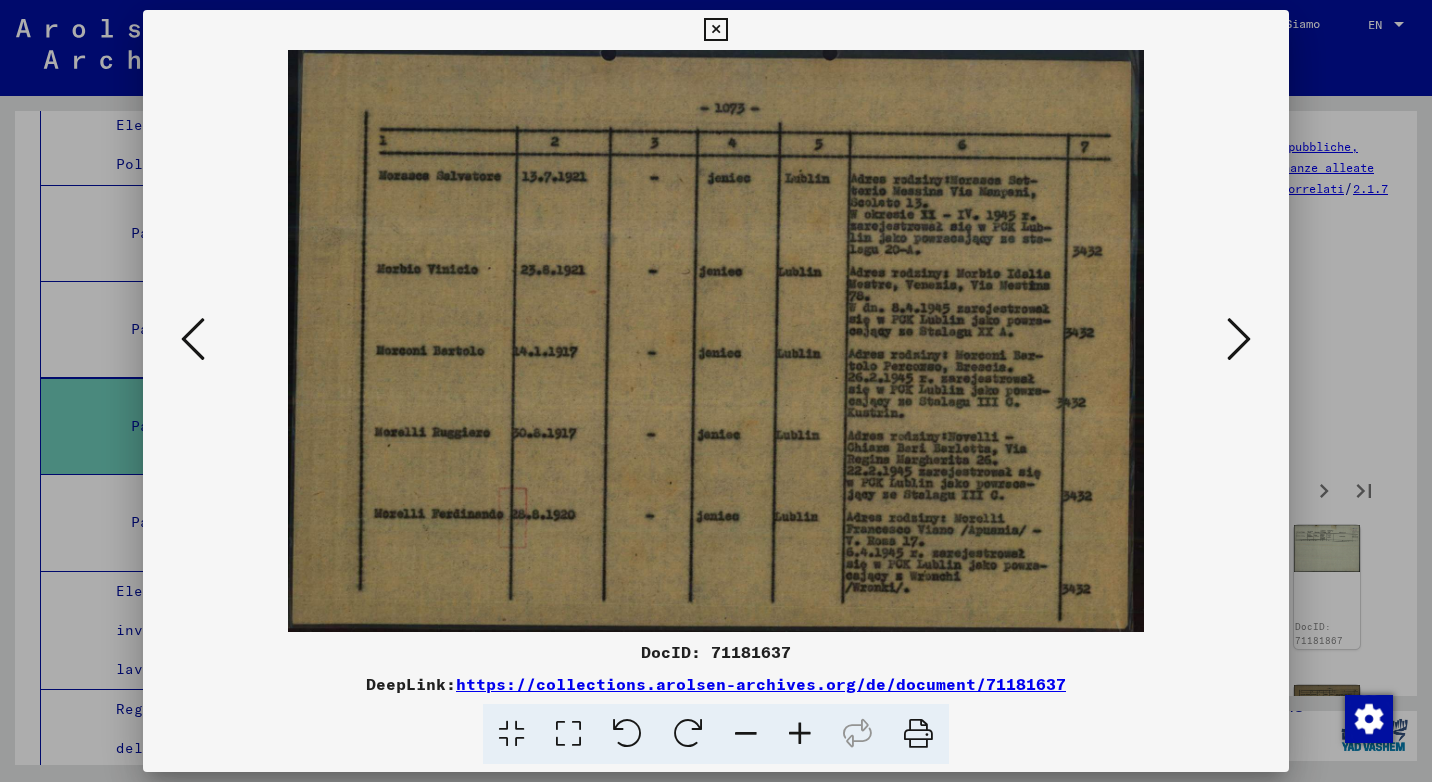 click at bounding box center (1239, 339) 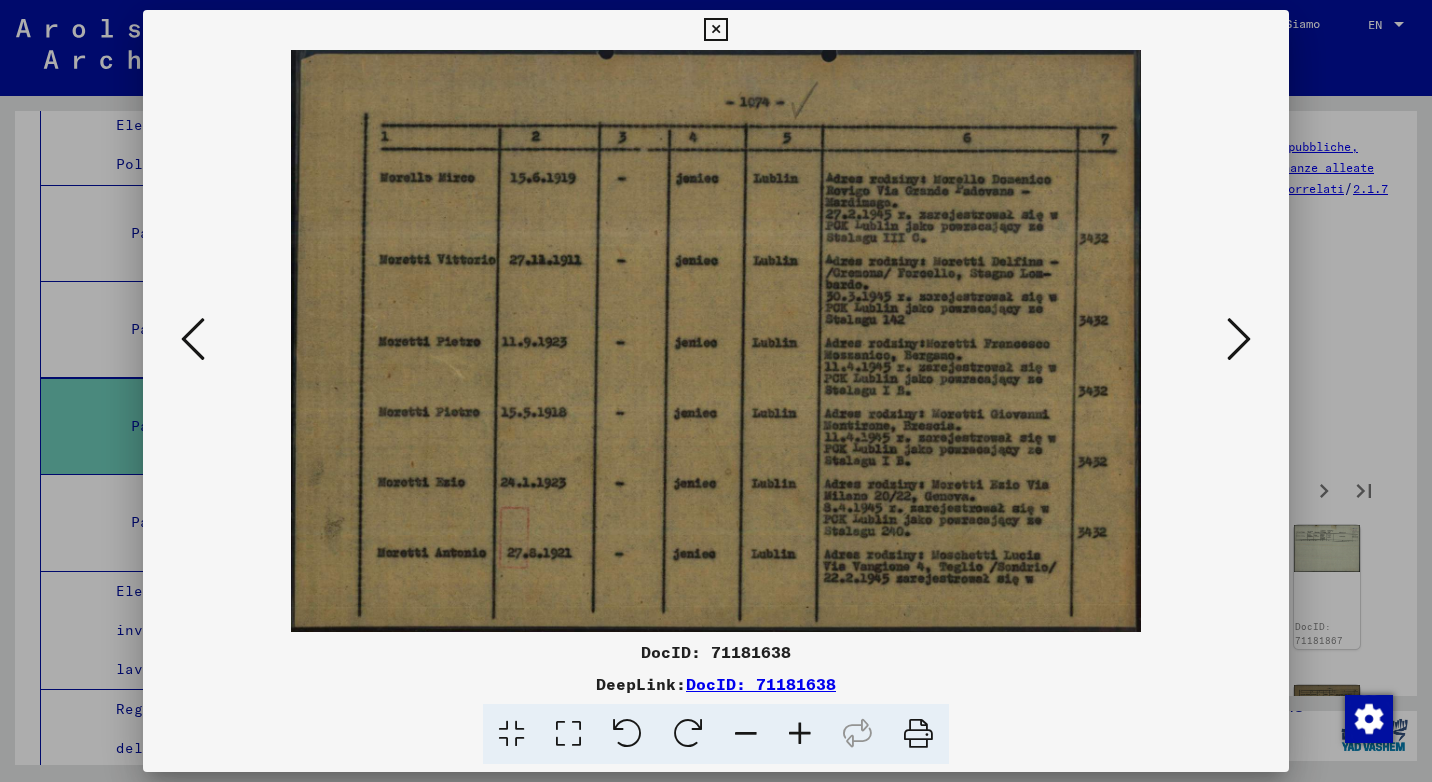 click at bounding box center [1239, 339] 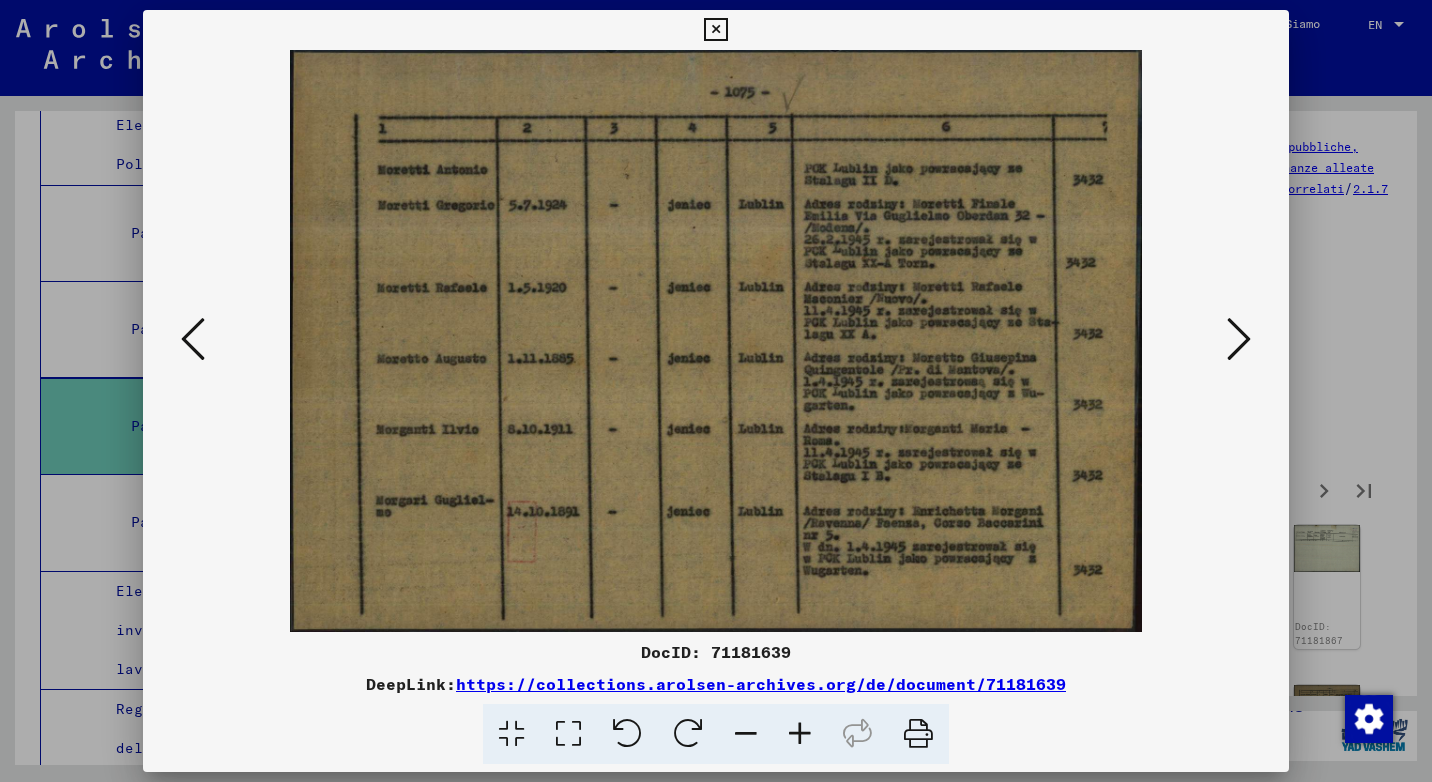 click at bounding box center (1239, 339) 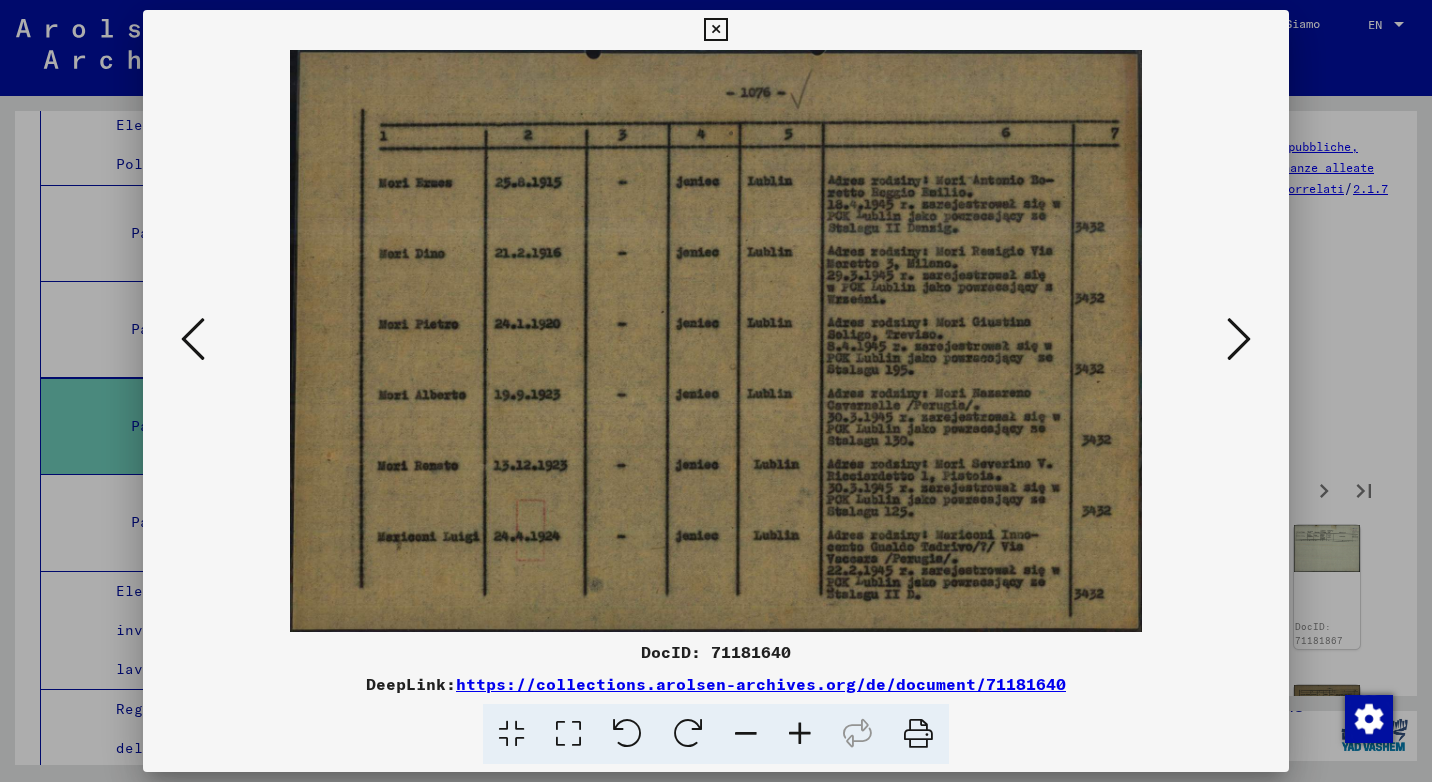 click at bounding box center [1239, 339] 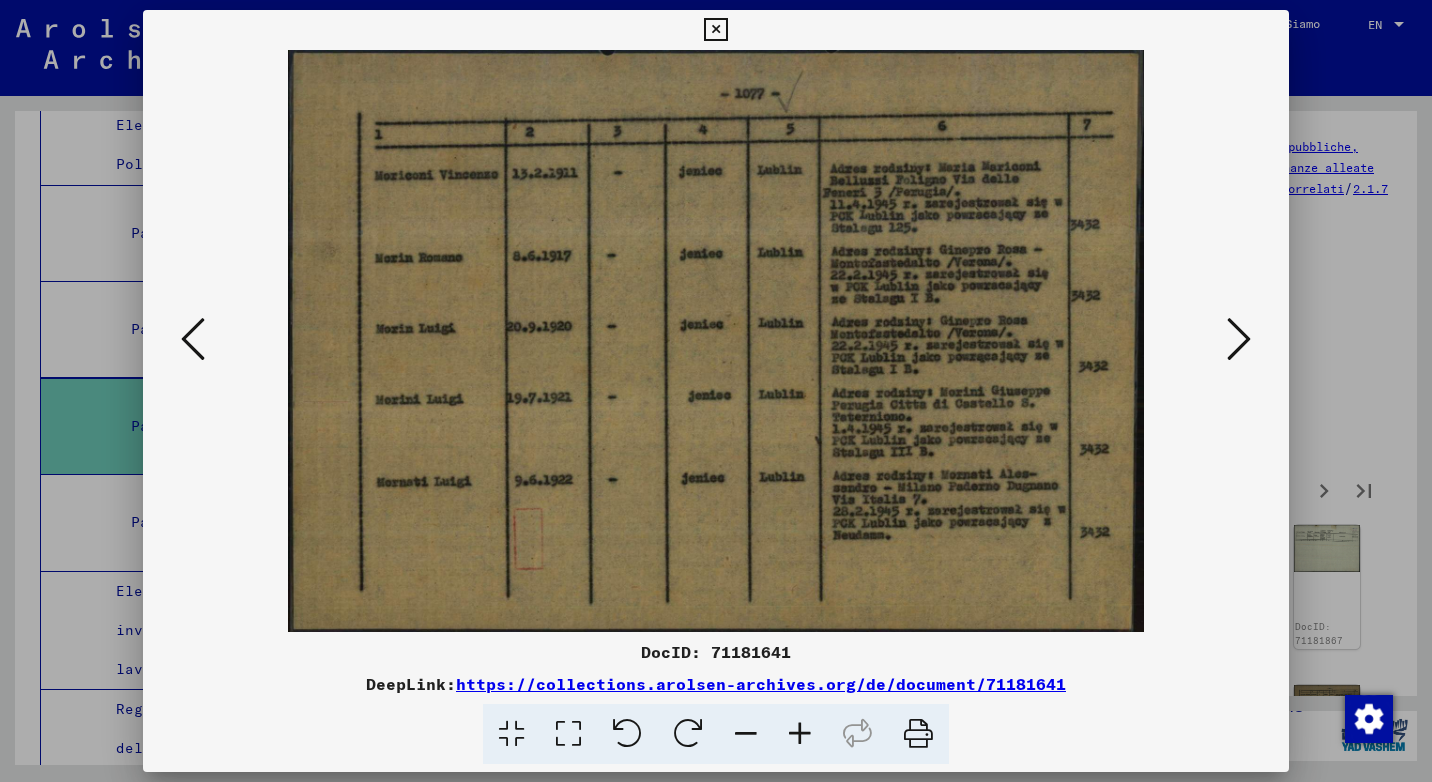 click at bounding box center (1239, 339) 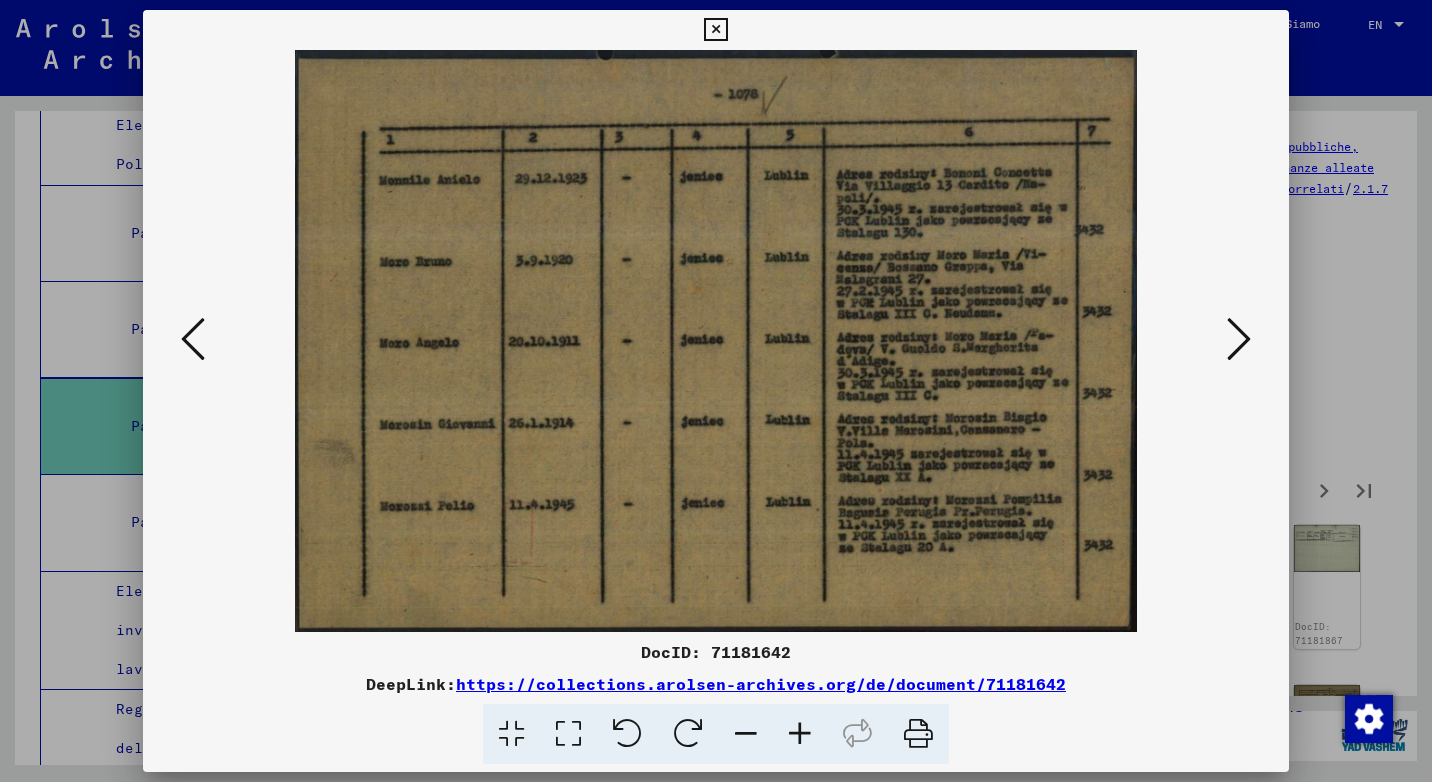 click at bounding box center [1239, 339] 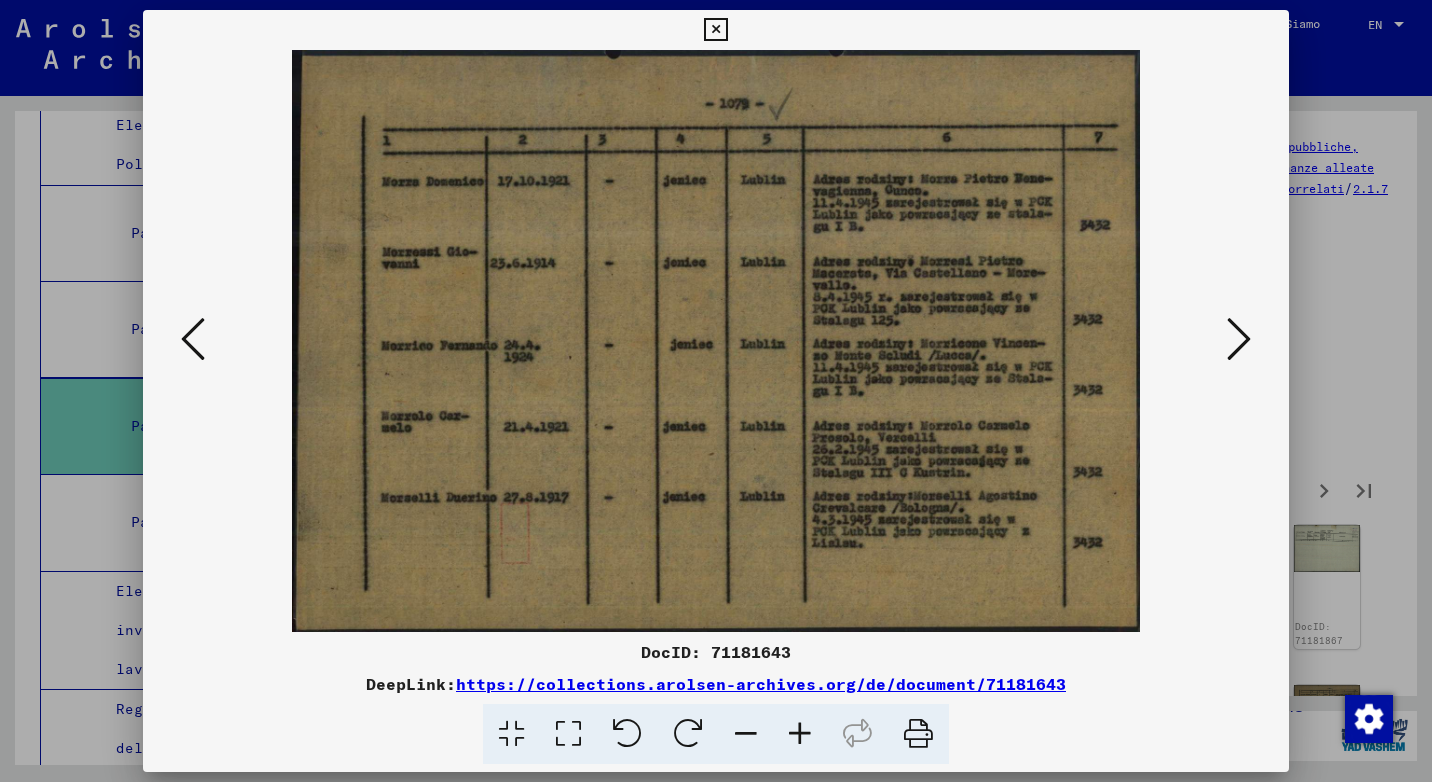click at bounding box center (1239, 339) 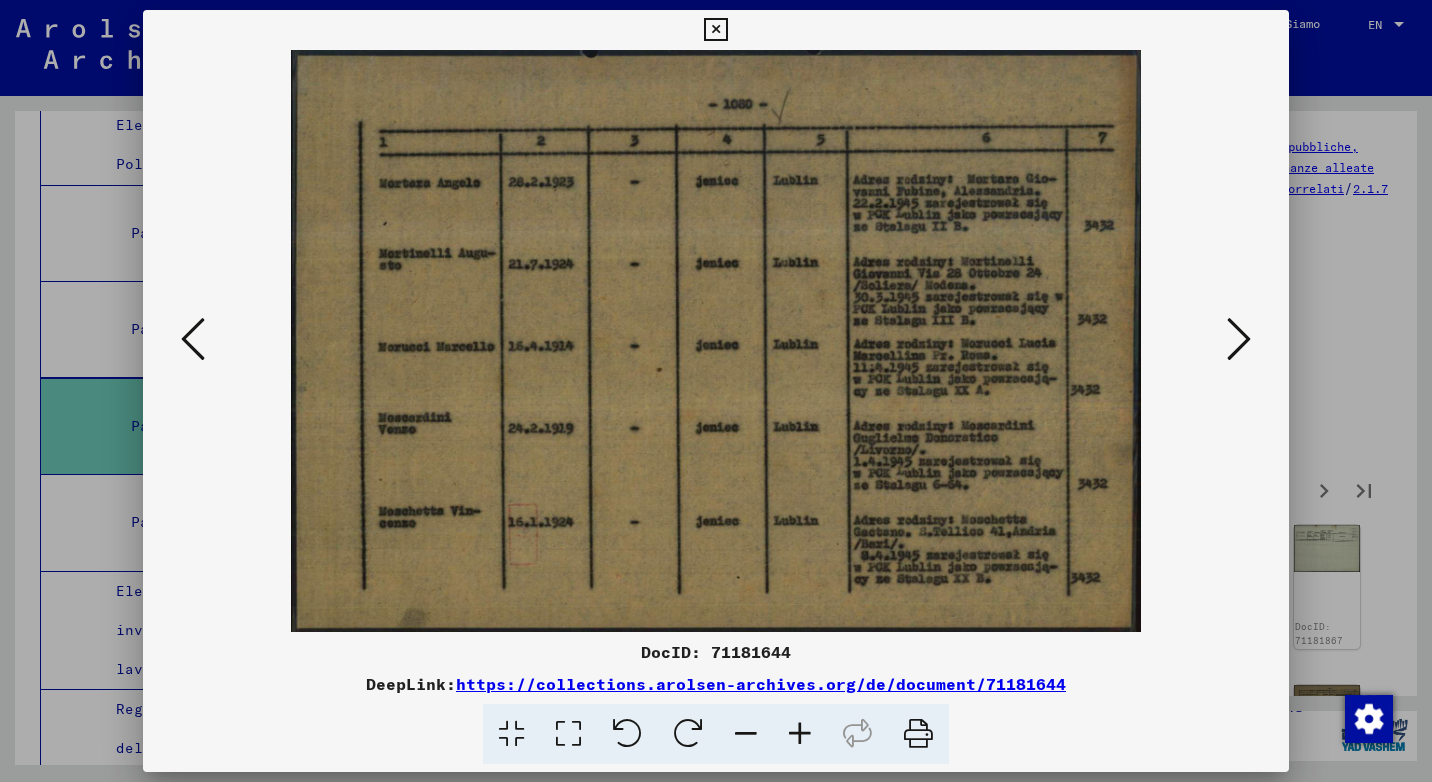 click at bounding box center (1239, 339) 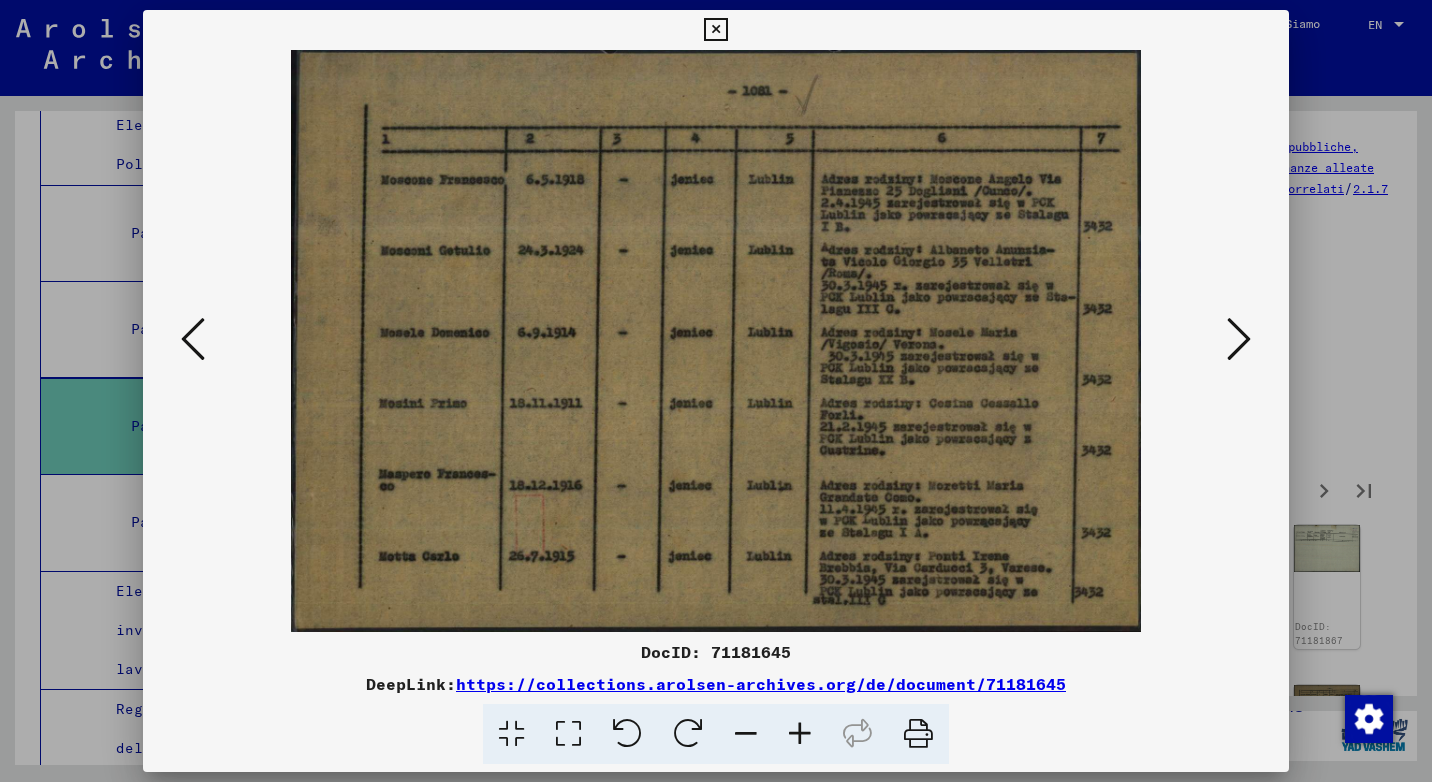 click at bounding box center [1239, 339] 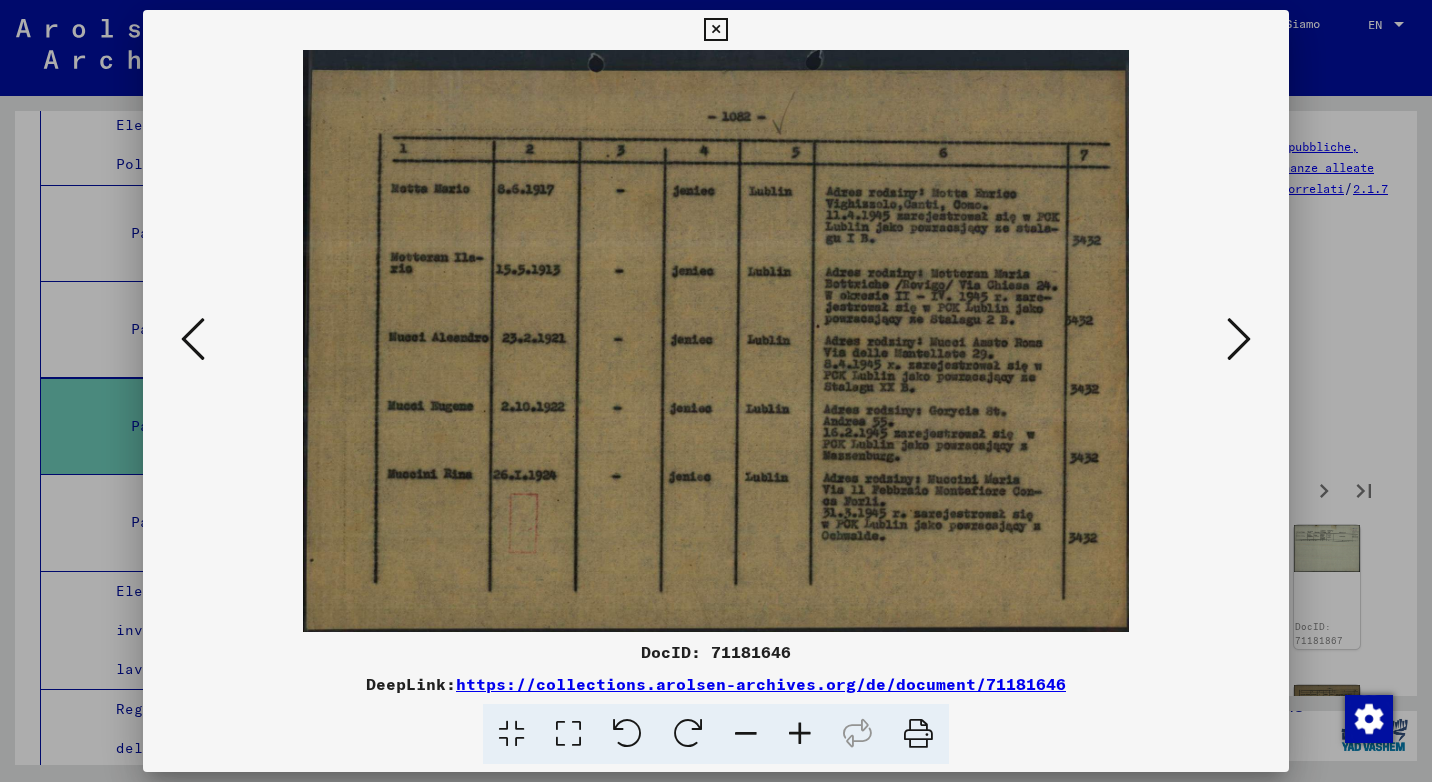 click at bounding box center (1239, 339) 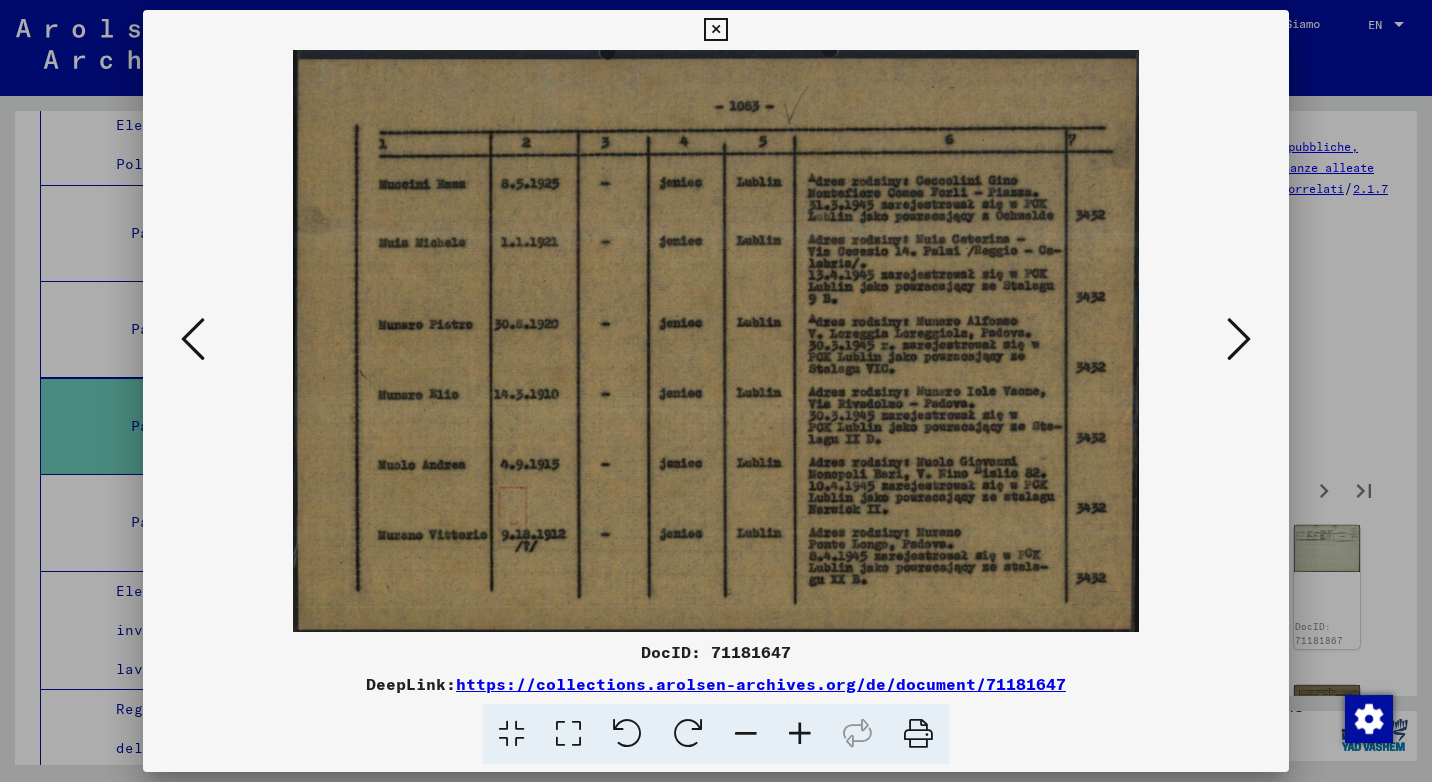 click at bounding box center (1239, 339) 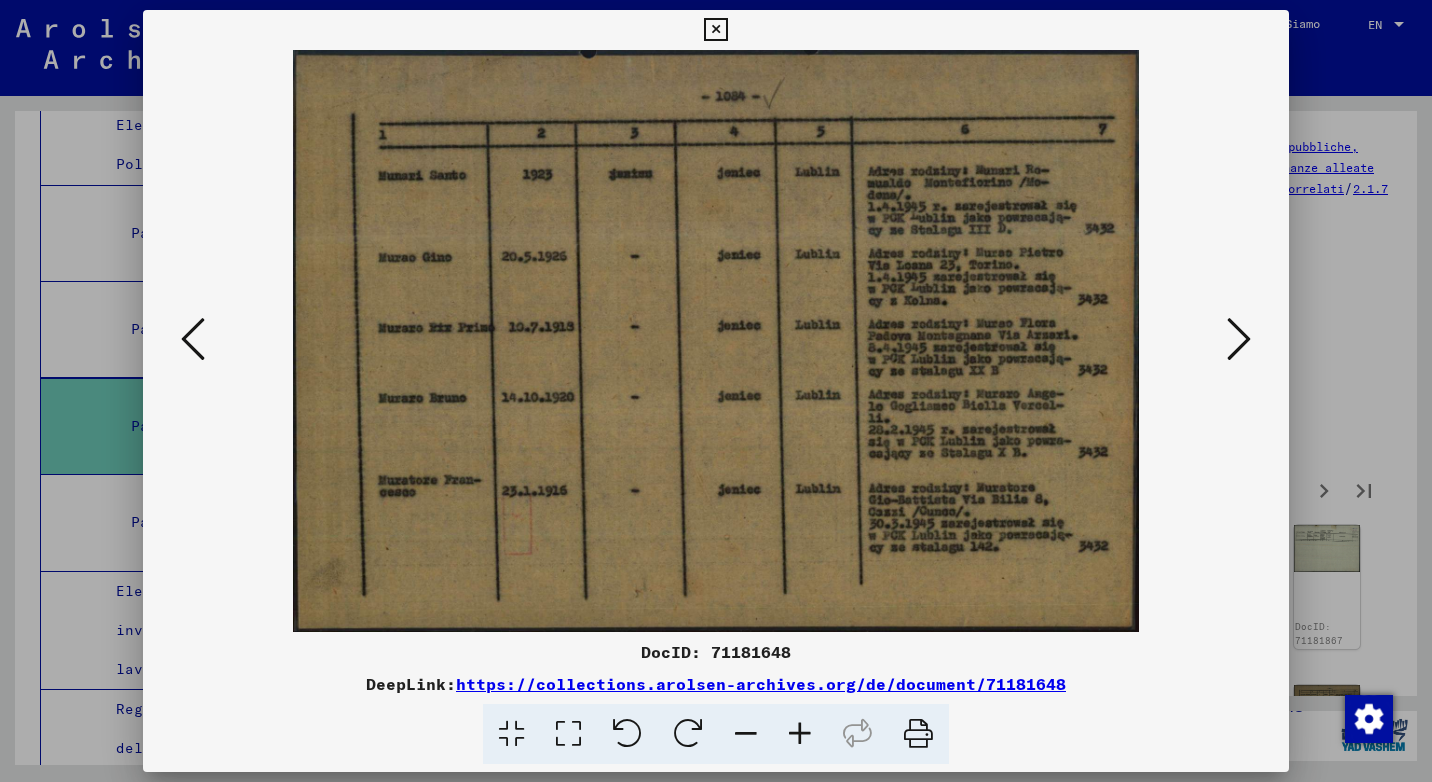 click at bounding box center (1239, 339) 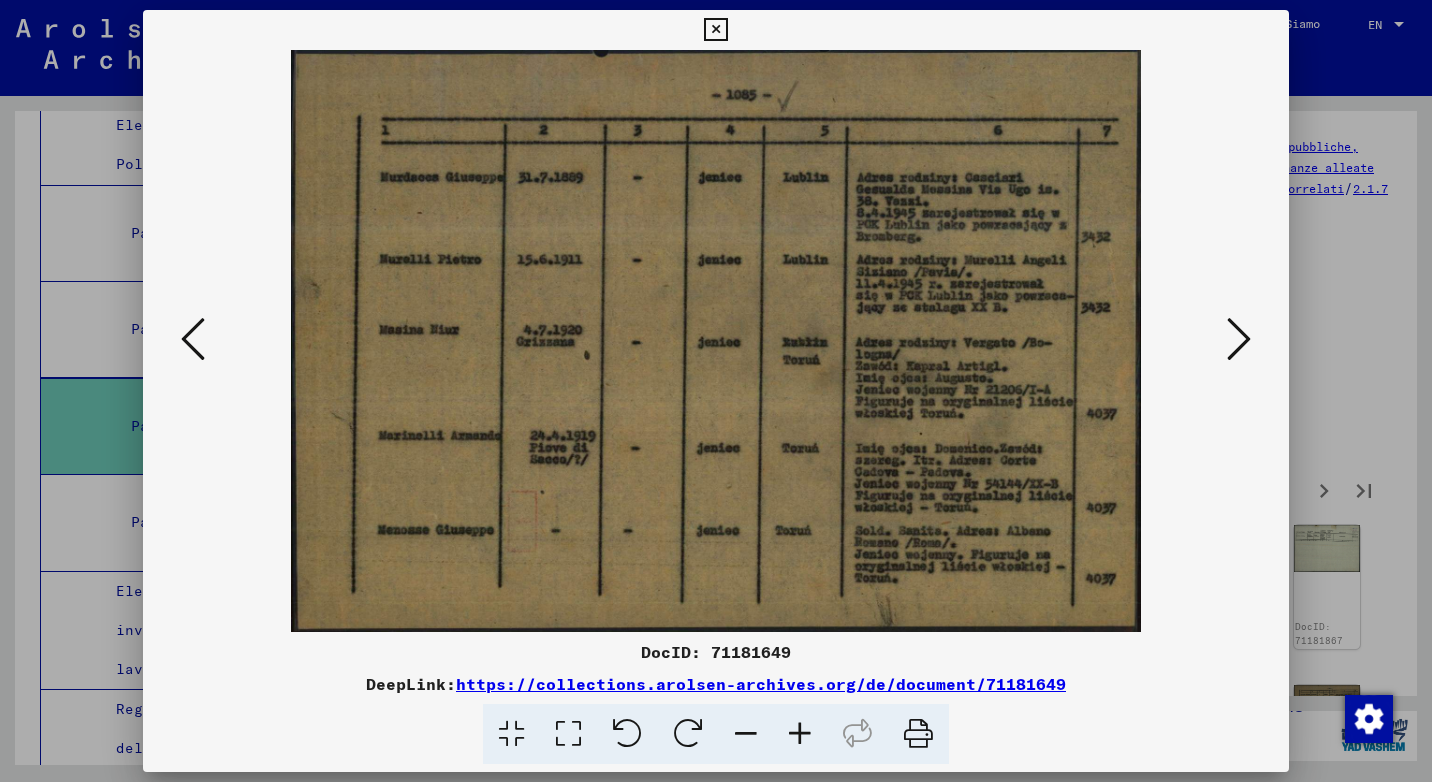 click at bounding box center [1239, 339] 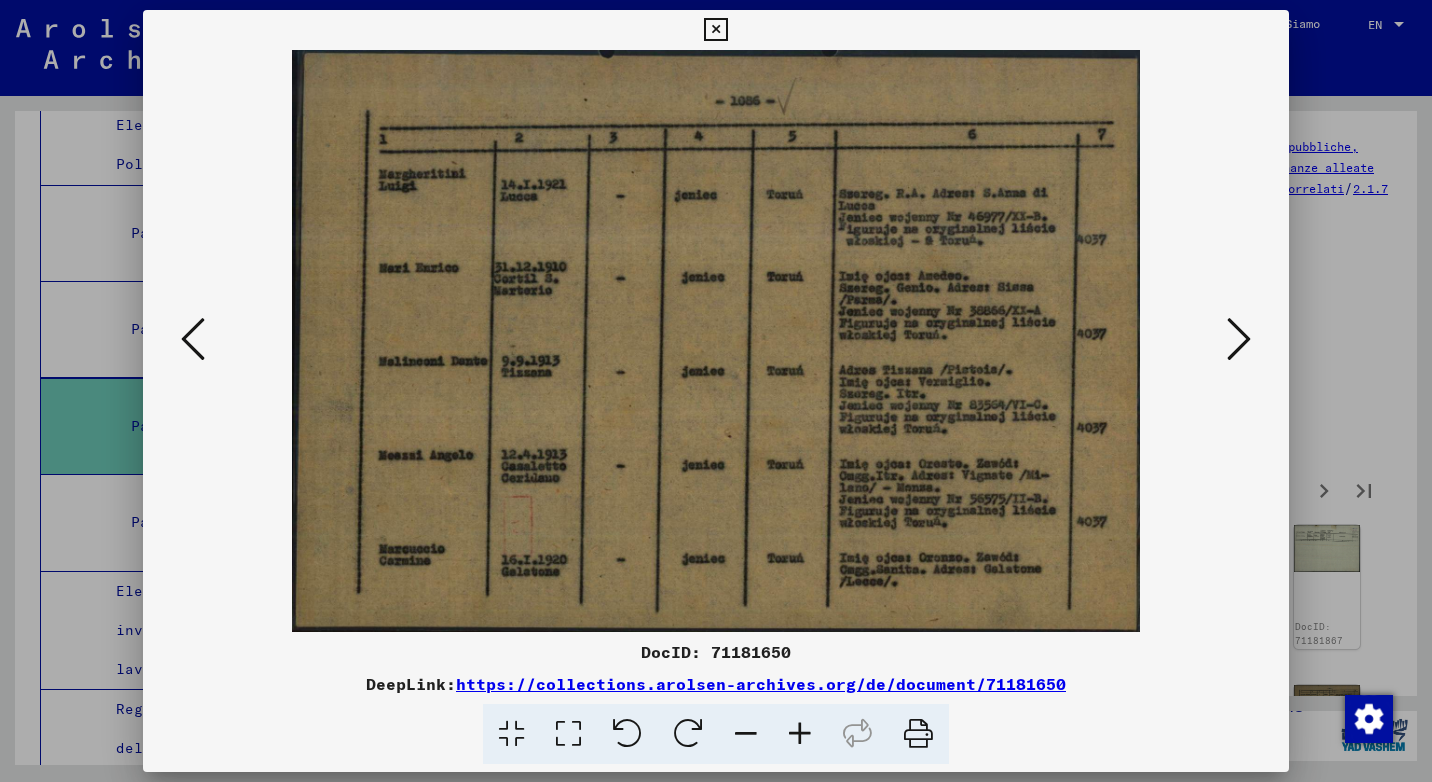 click at bounding box center [1239, 339] 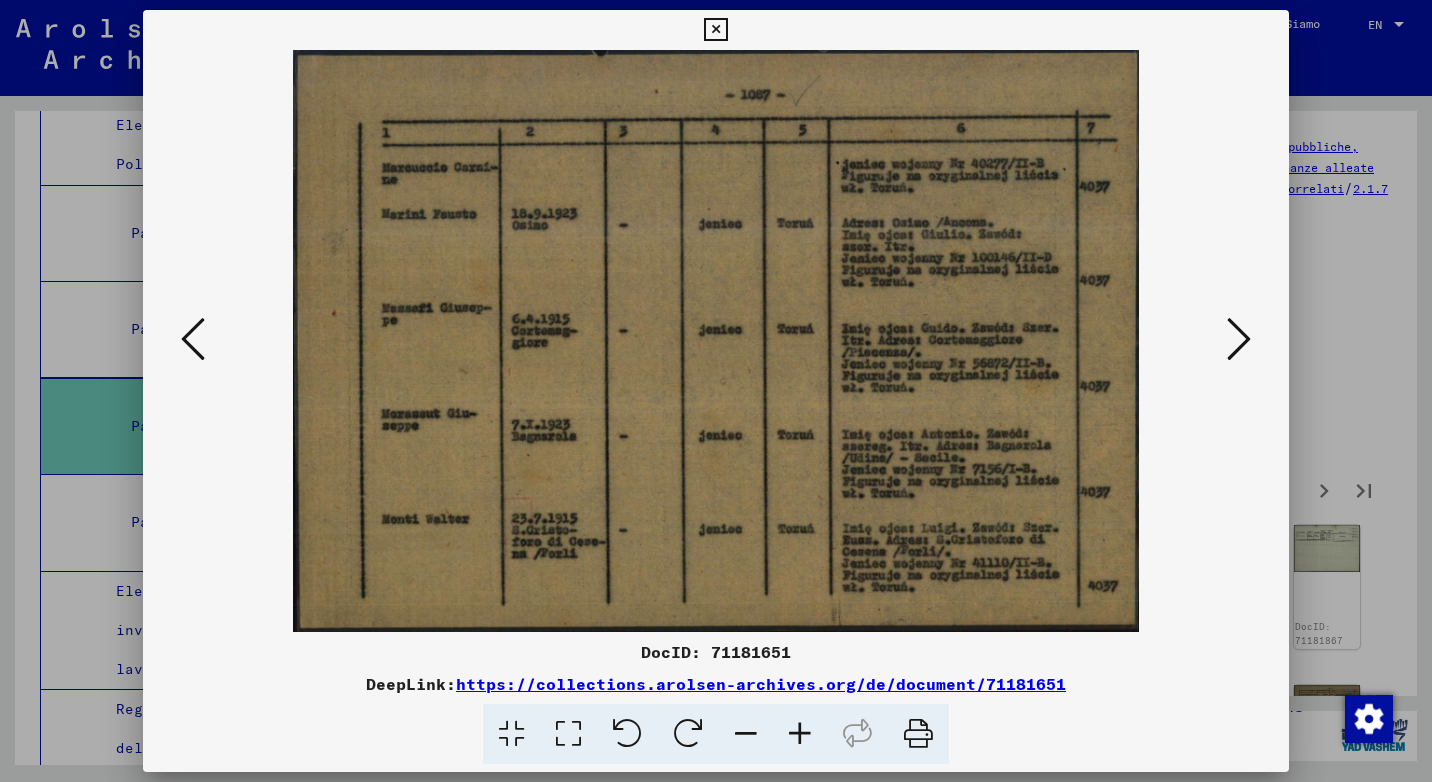 click at bounding box center [1239, 339] 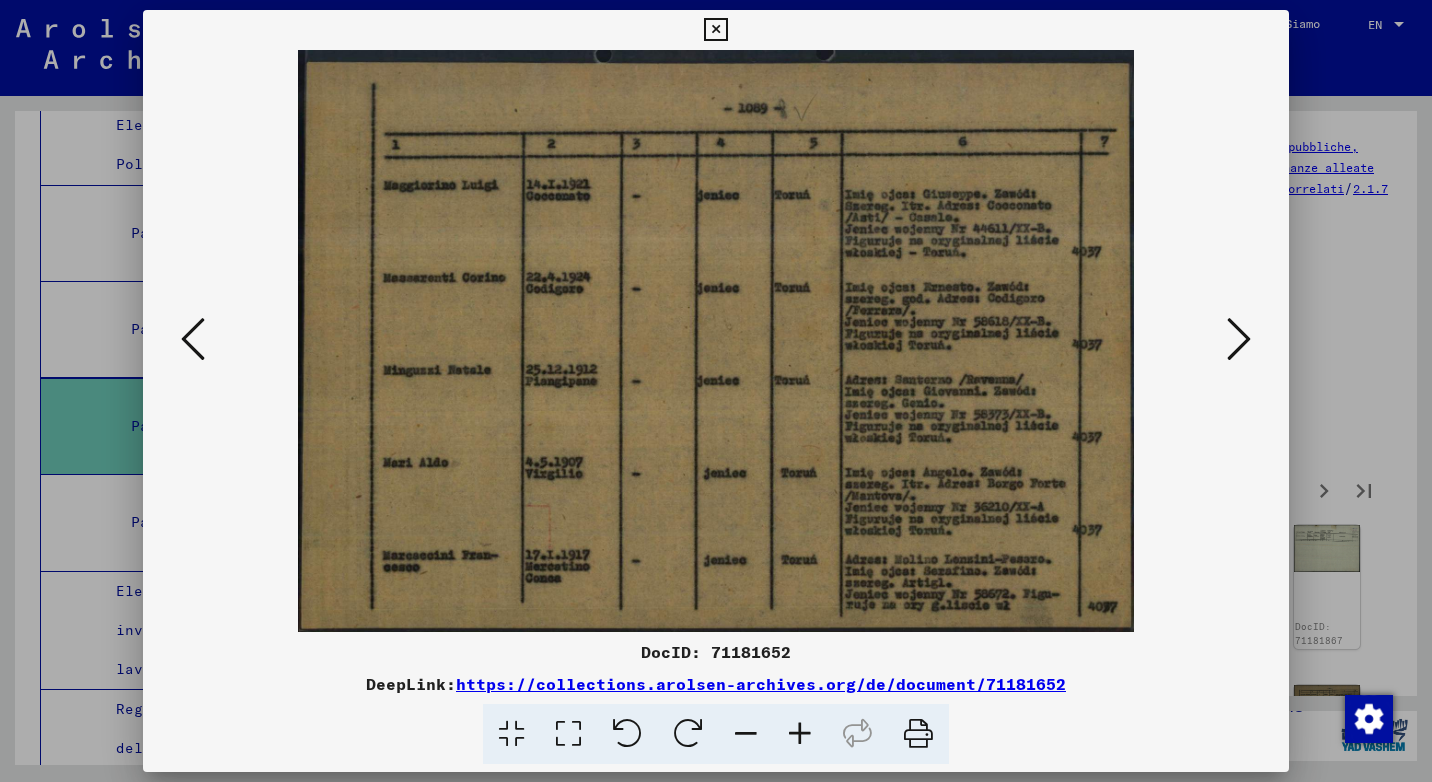 click at bounding box center [1239, 339] 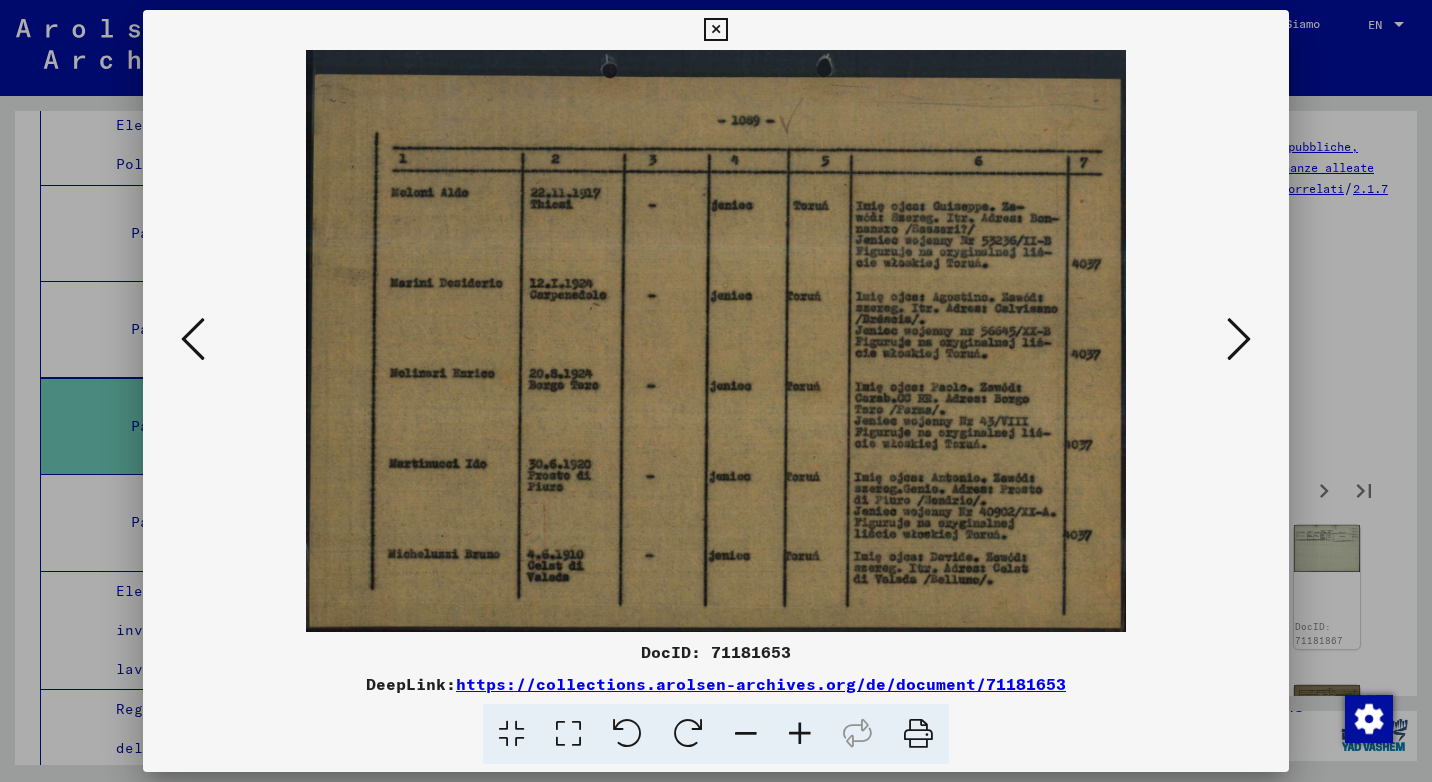 click at bounding box center (1239, 339) 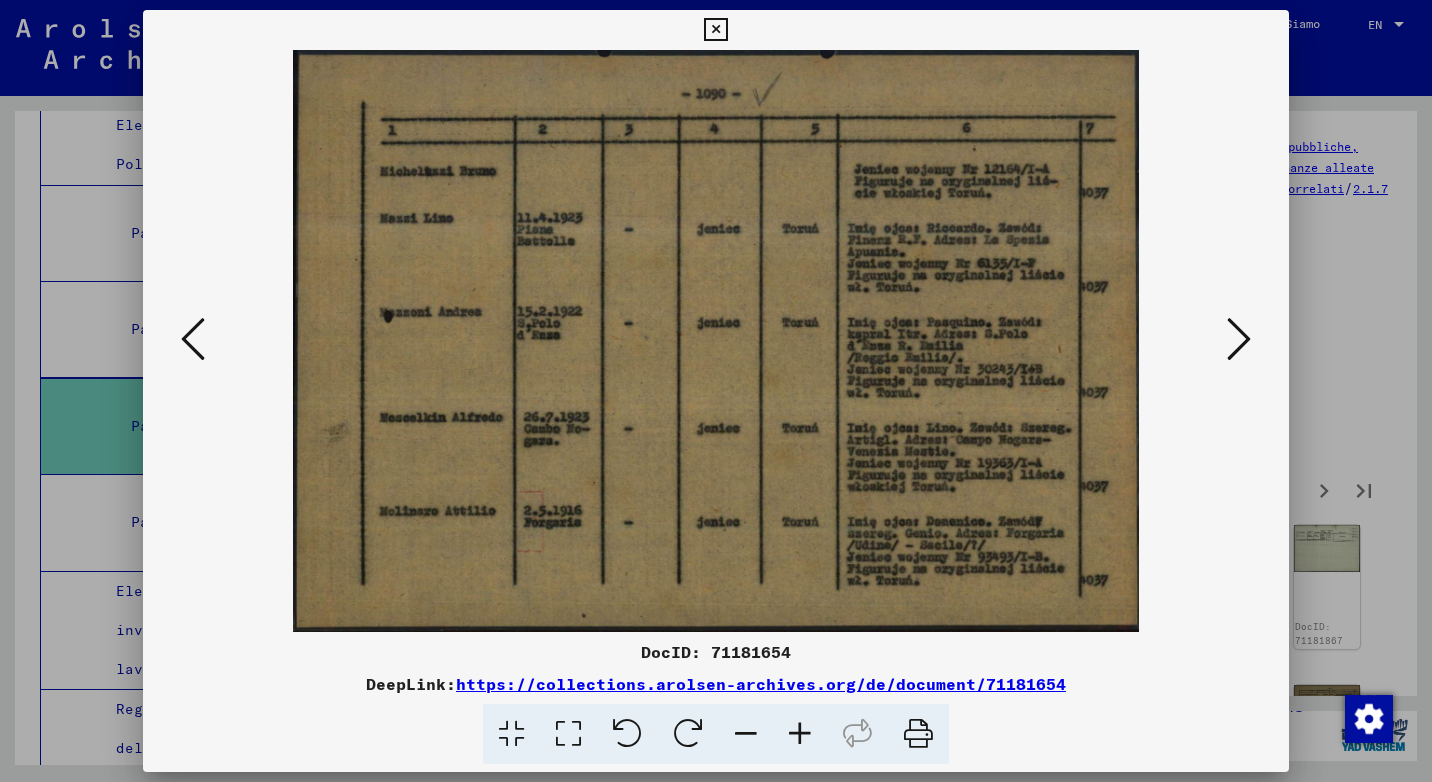 click at bounding box center [1239, 339] 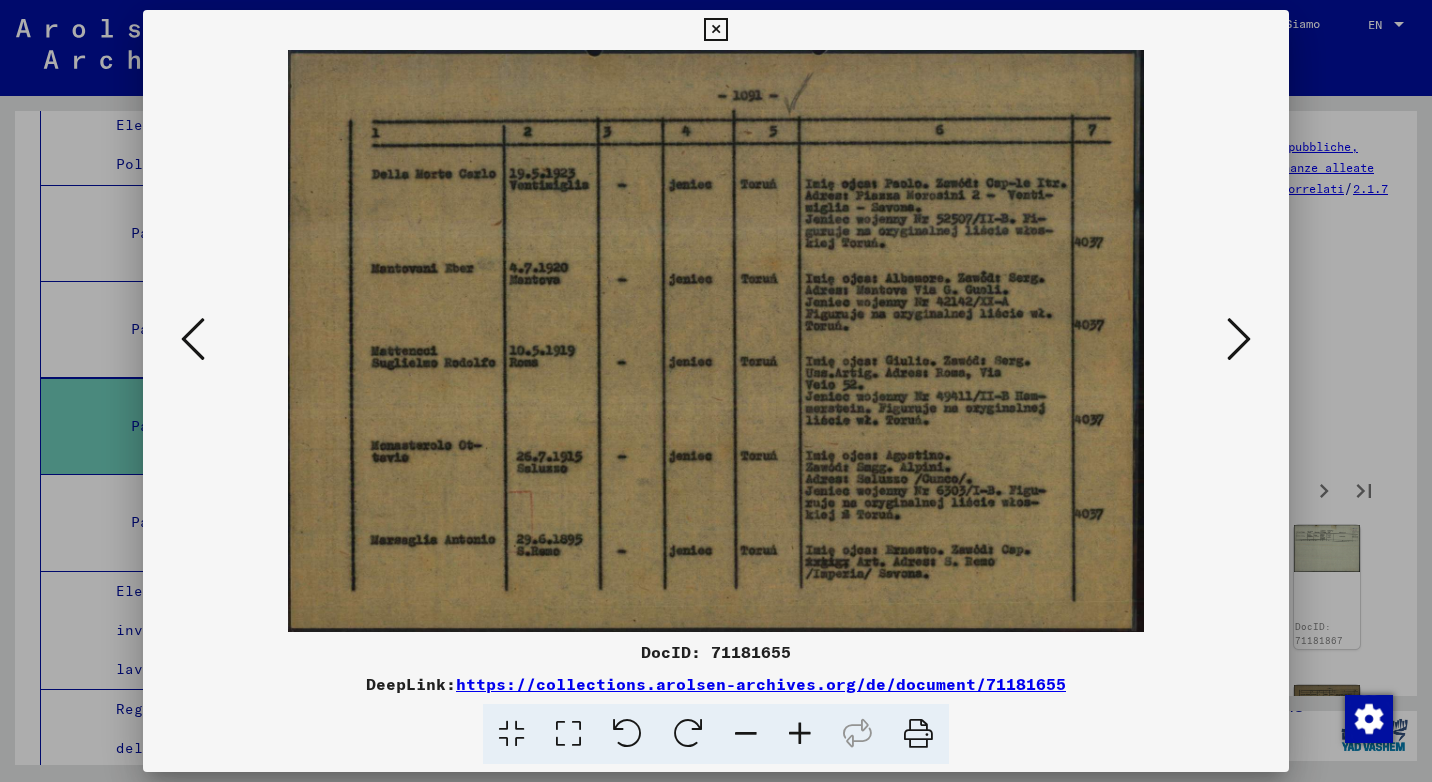 click at bounding box center (1239, 339) 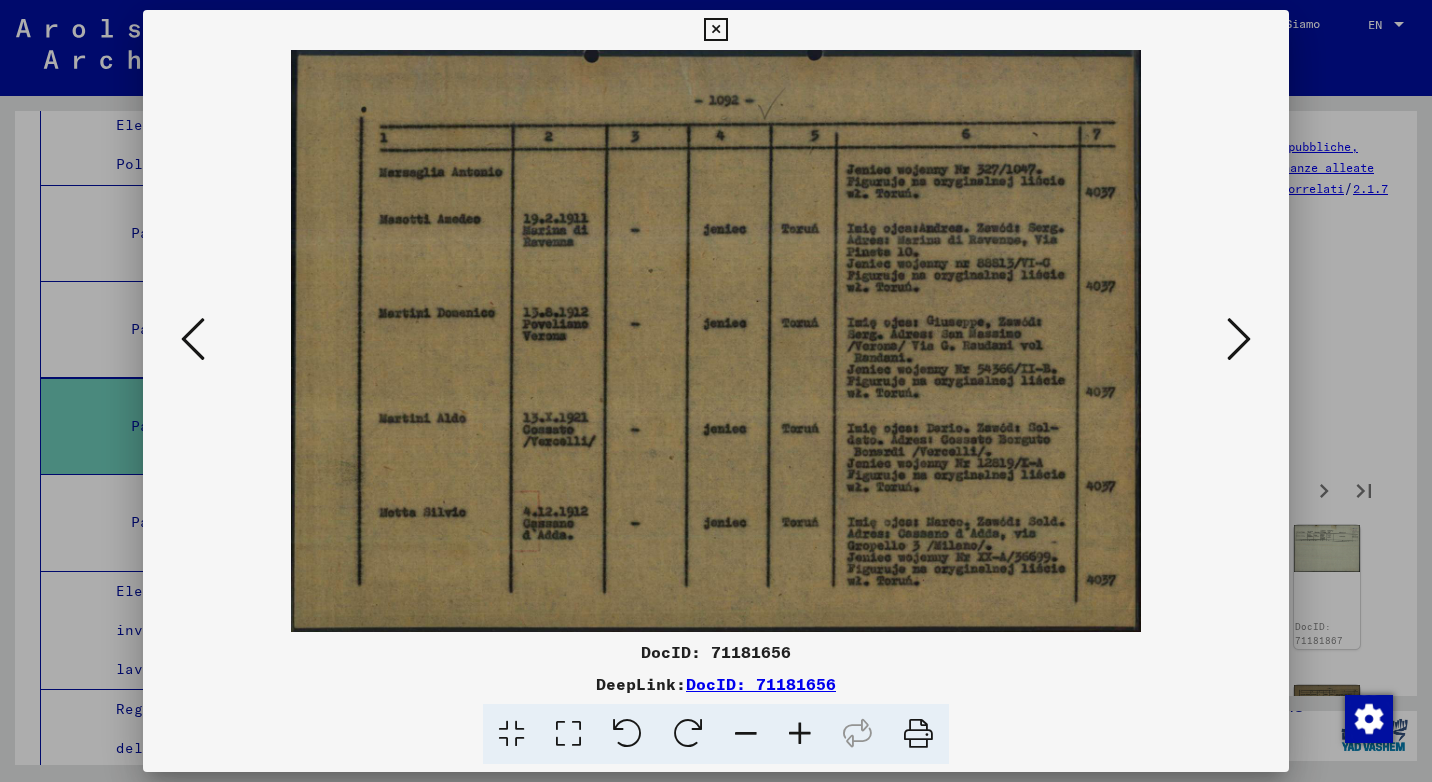 click at bounding box center [1239, 339] 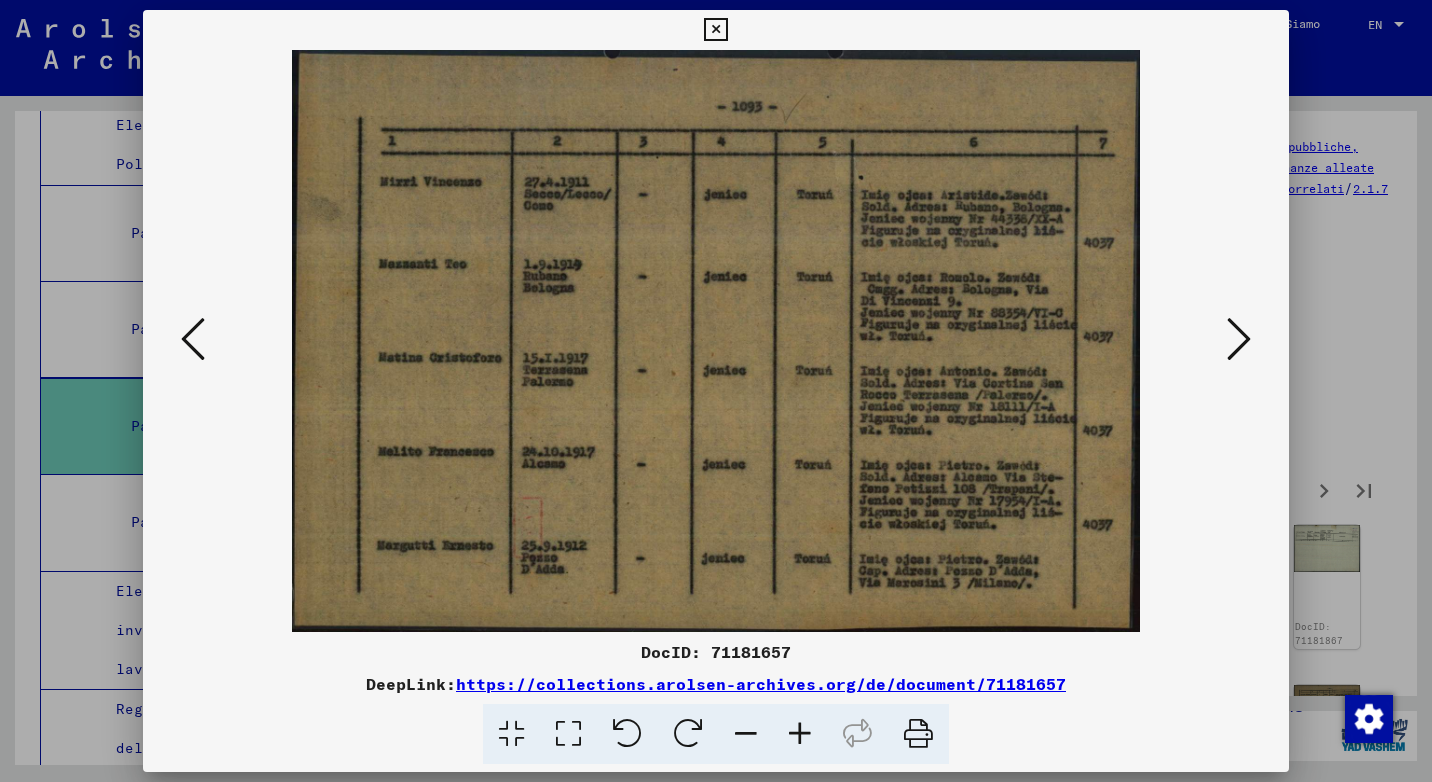 click at bounding box center (1239, 339) 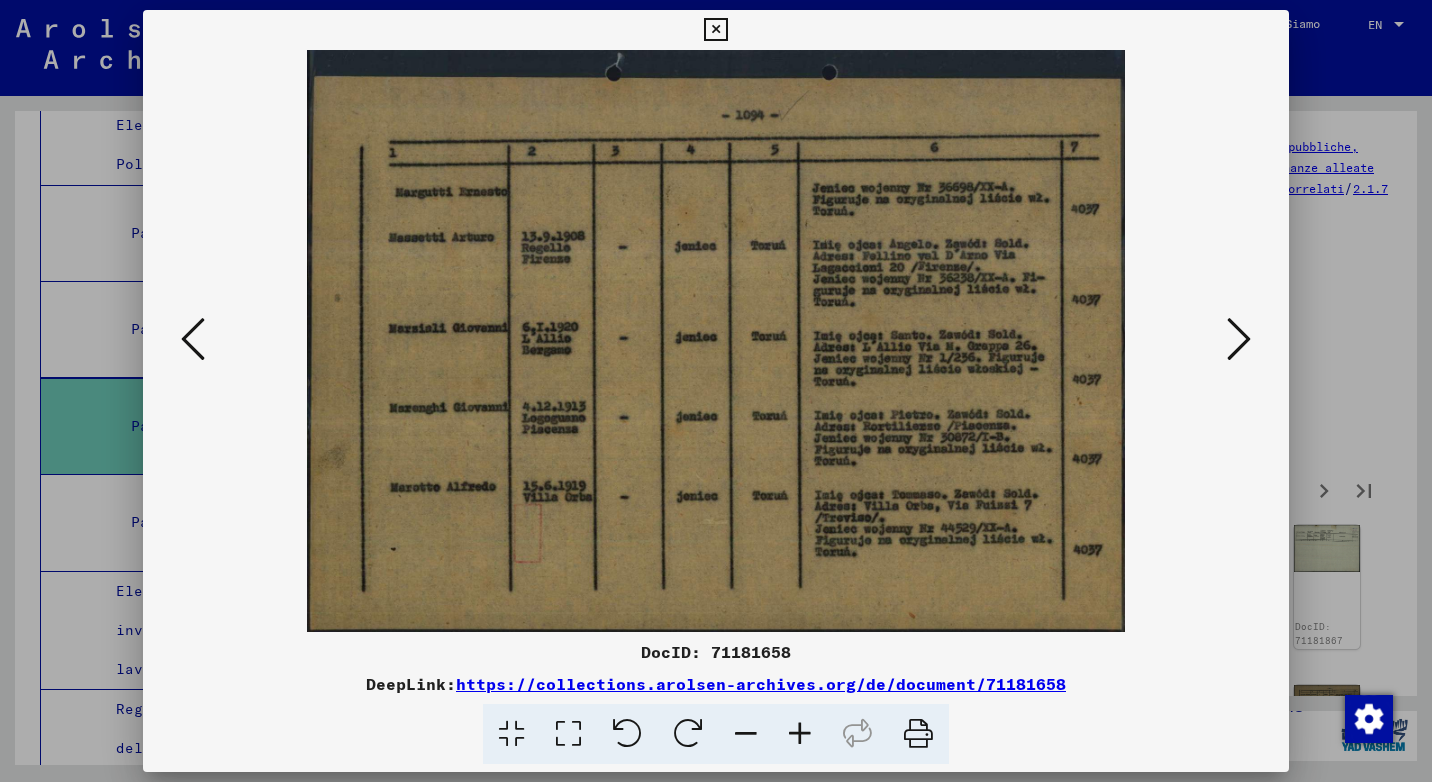click at bounding box center [1239, 339] 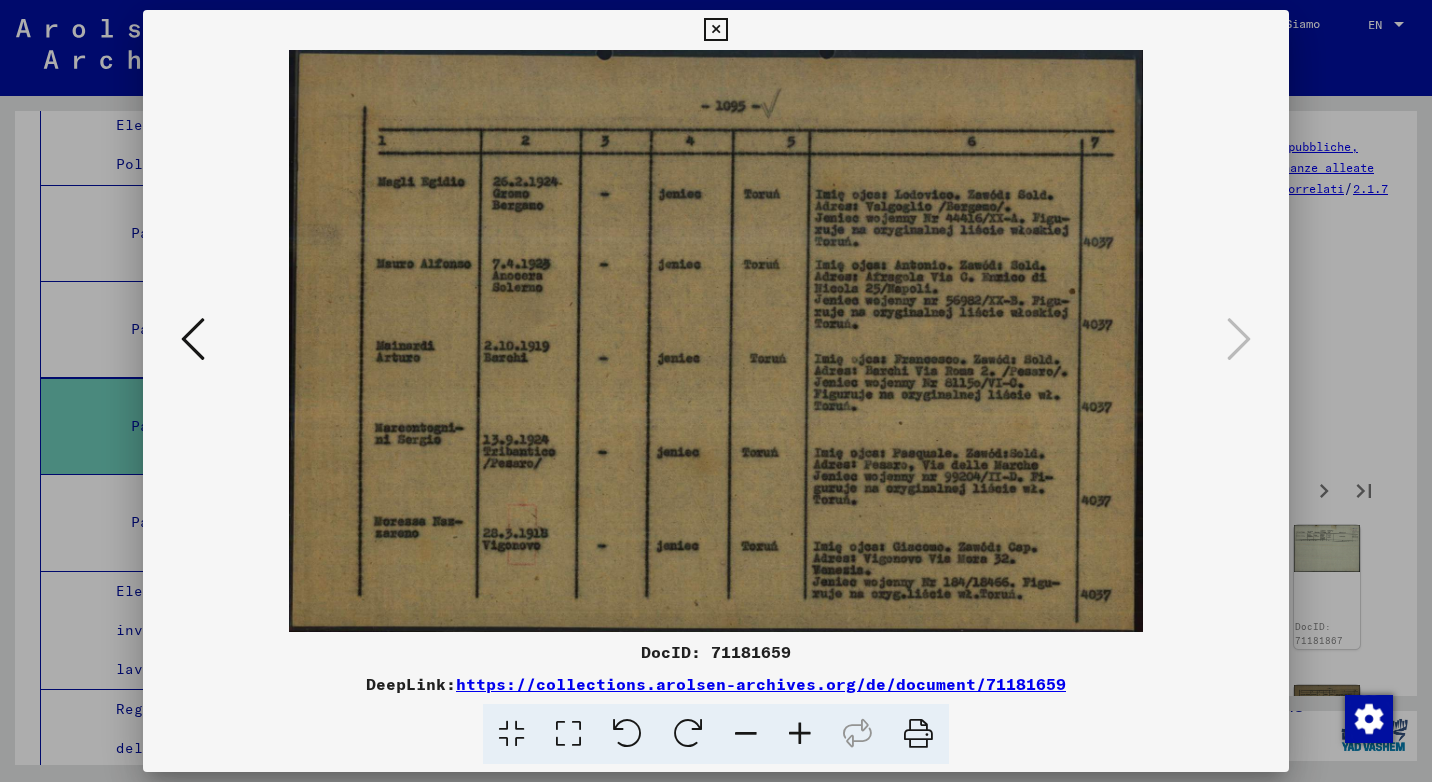 click at bounding box center (715, 30) 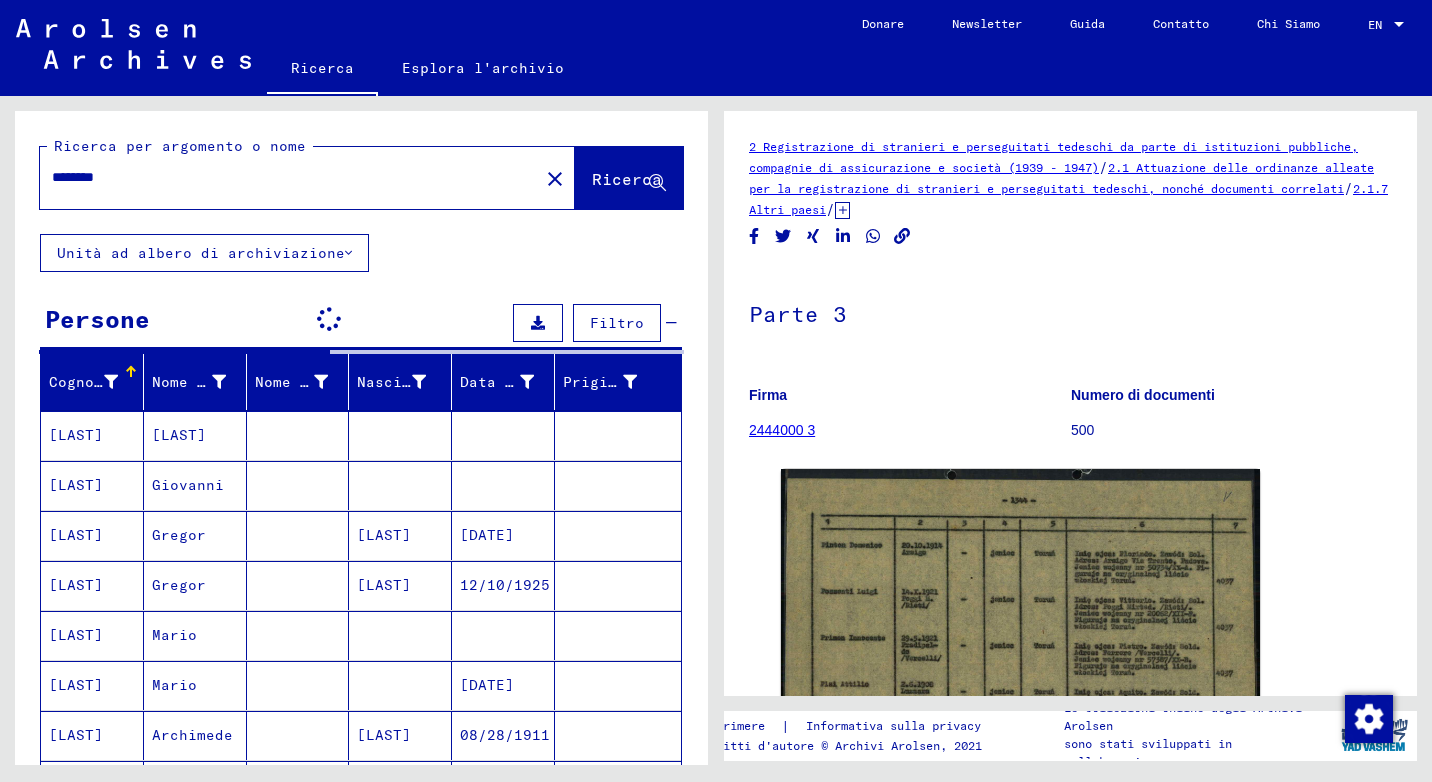 scroll, scrollTop: 0, scrollLeft: 0, axis: both 